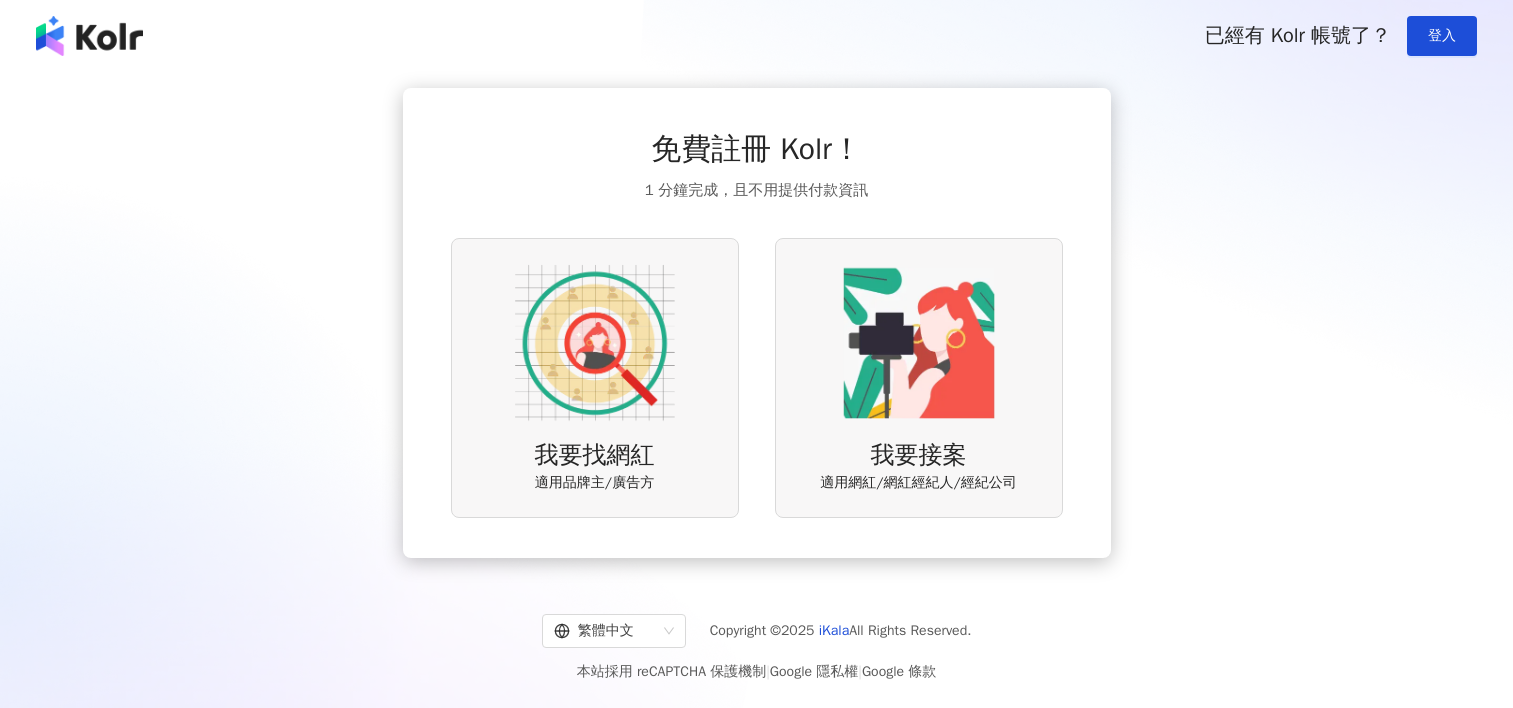 scroll, scrollTop: 0, scrollLeft: 0, axis: both 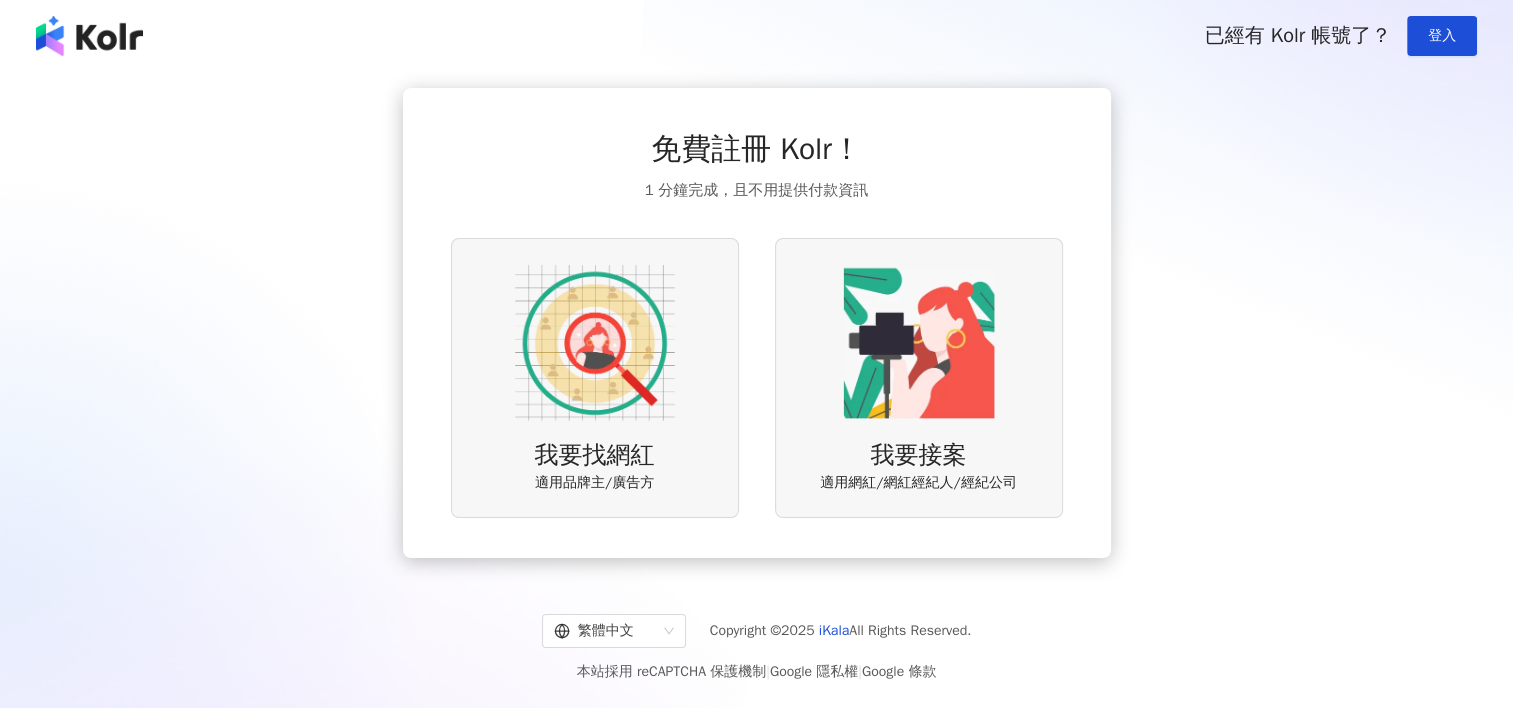 click at bounding box center (595, 343) 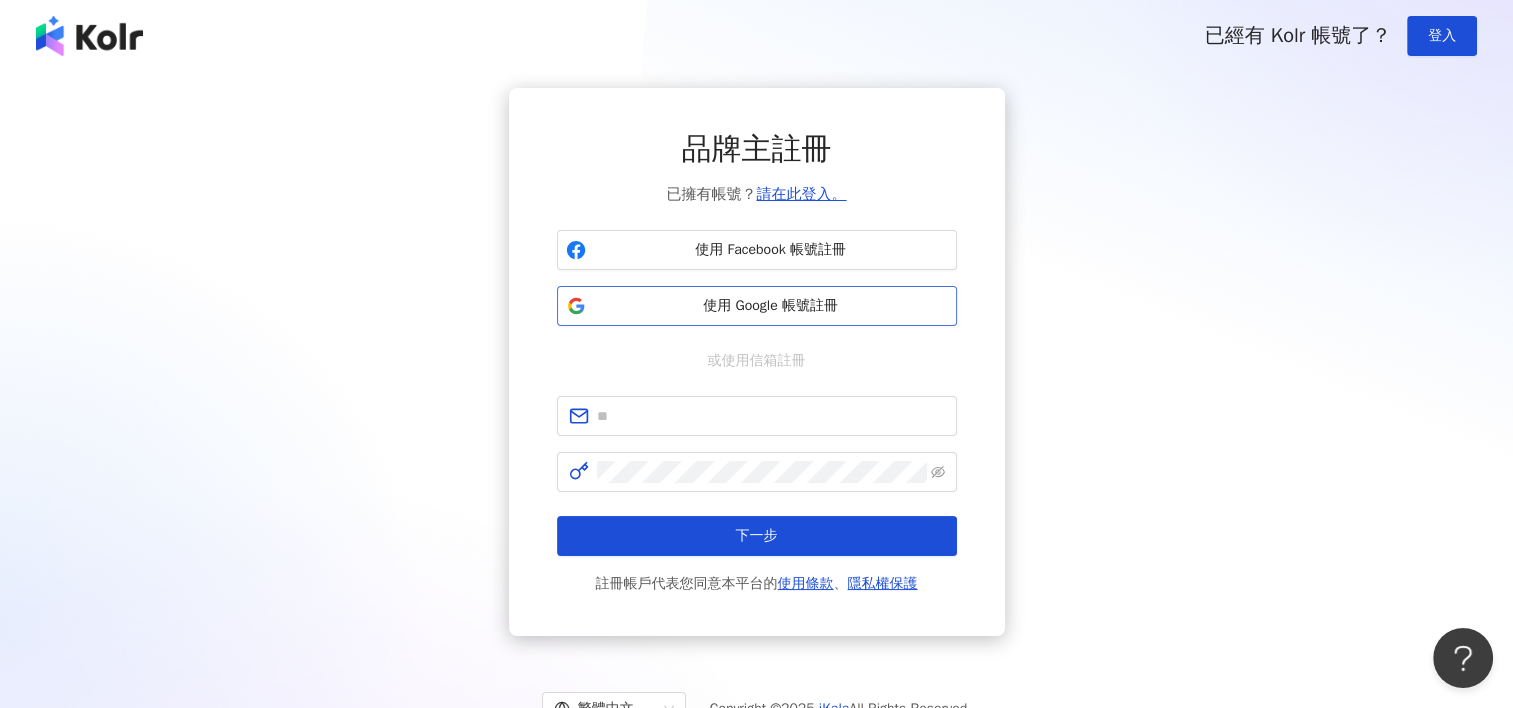 scroll, scrollTop: 0, scrollLeft: 0, axis: both 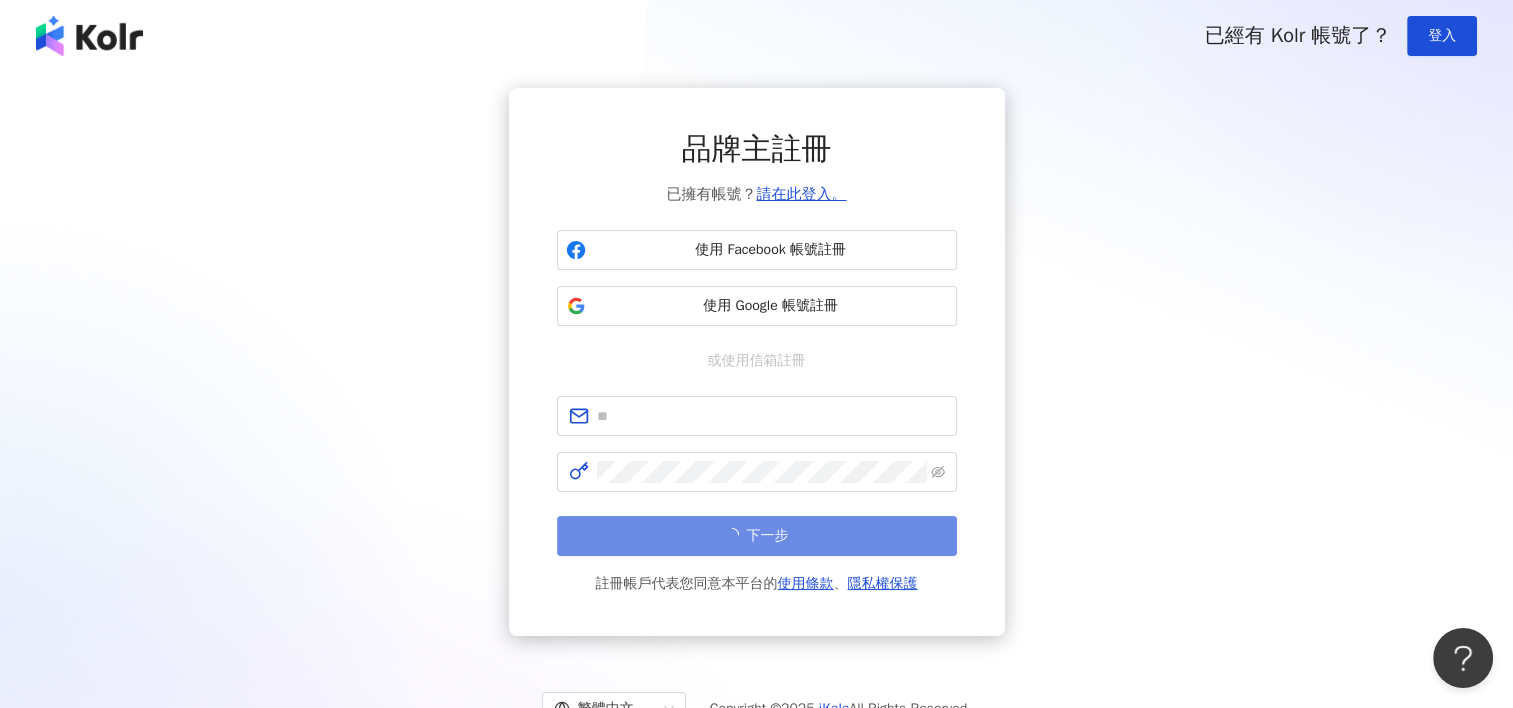 click on "品牌主註冊 已擁有帳號？ 請在此登入。 使用 Facebook 帳號註冊 使用 Google 帳號註冊 或使用信箱註冊 下一步 註冊帳戶代表您同意本平台的 使用條款 、 隱私權保護" at bounding box center [756, 362] 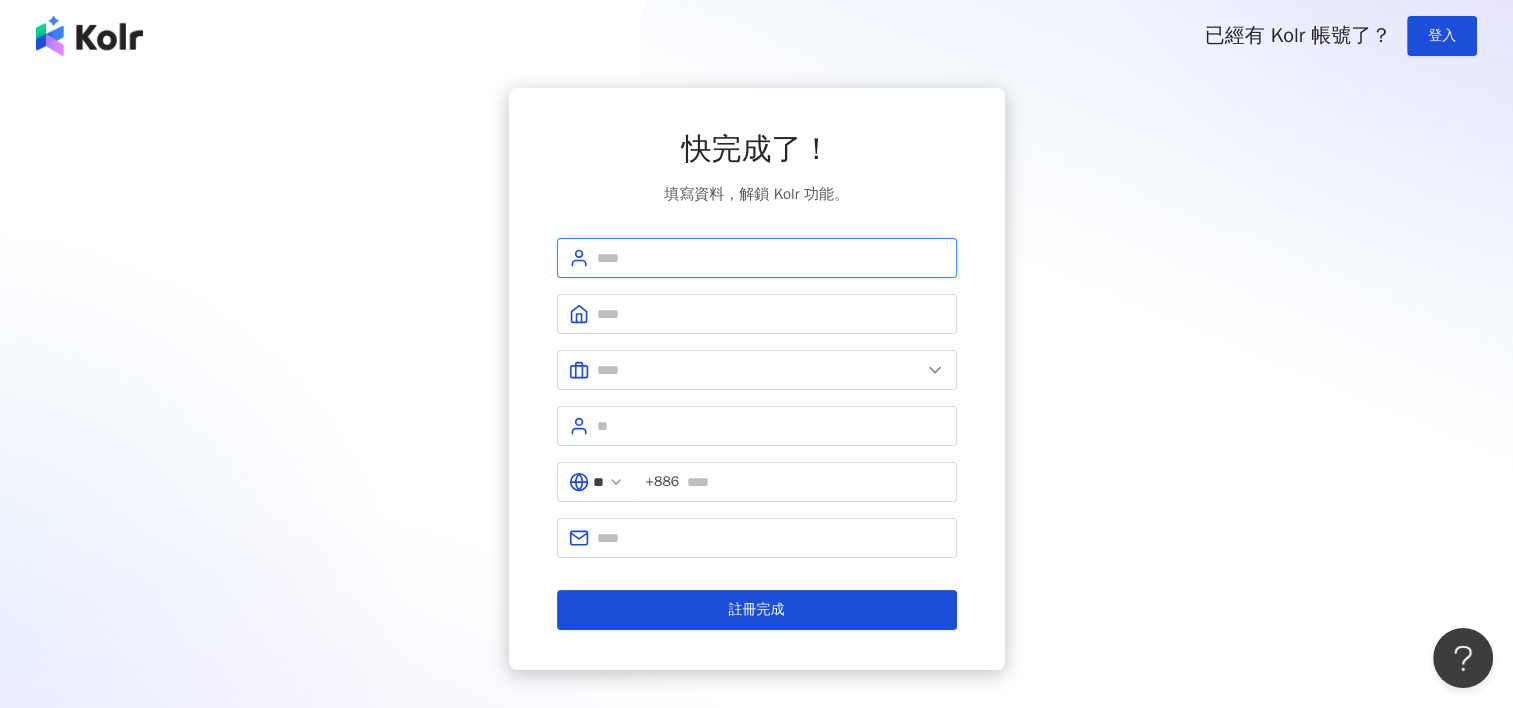 click at bounding box center [771, 258] 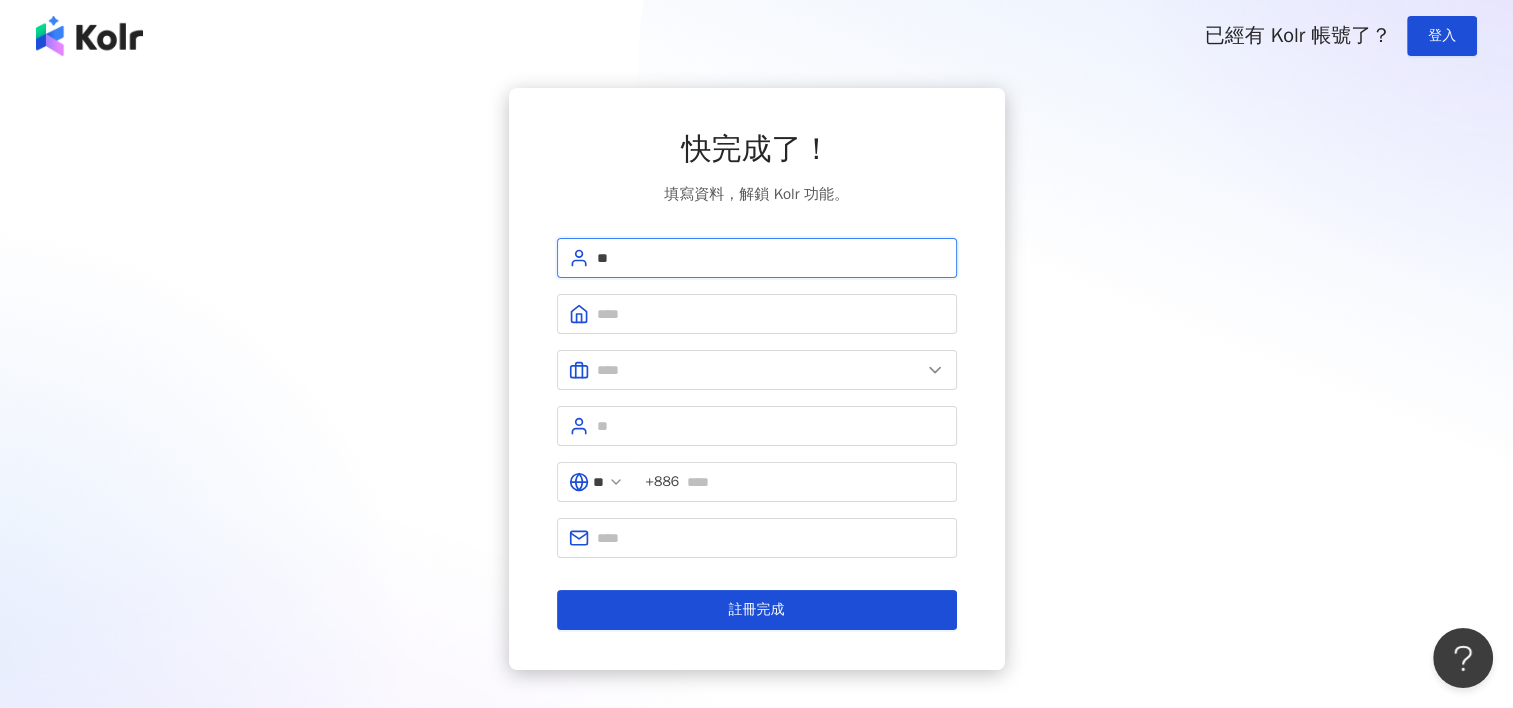 type on "*" 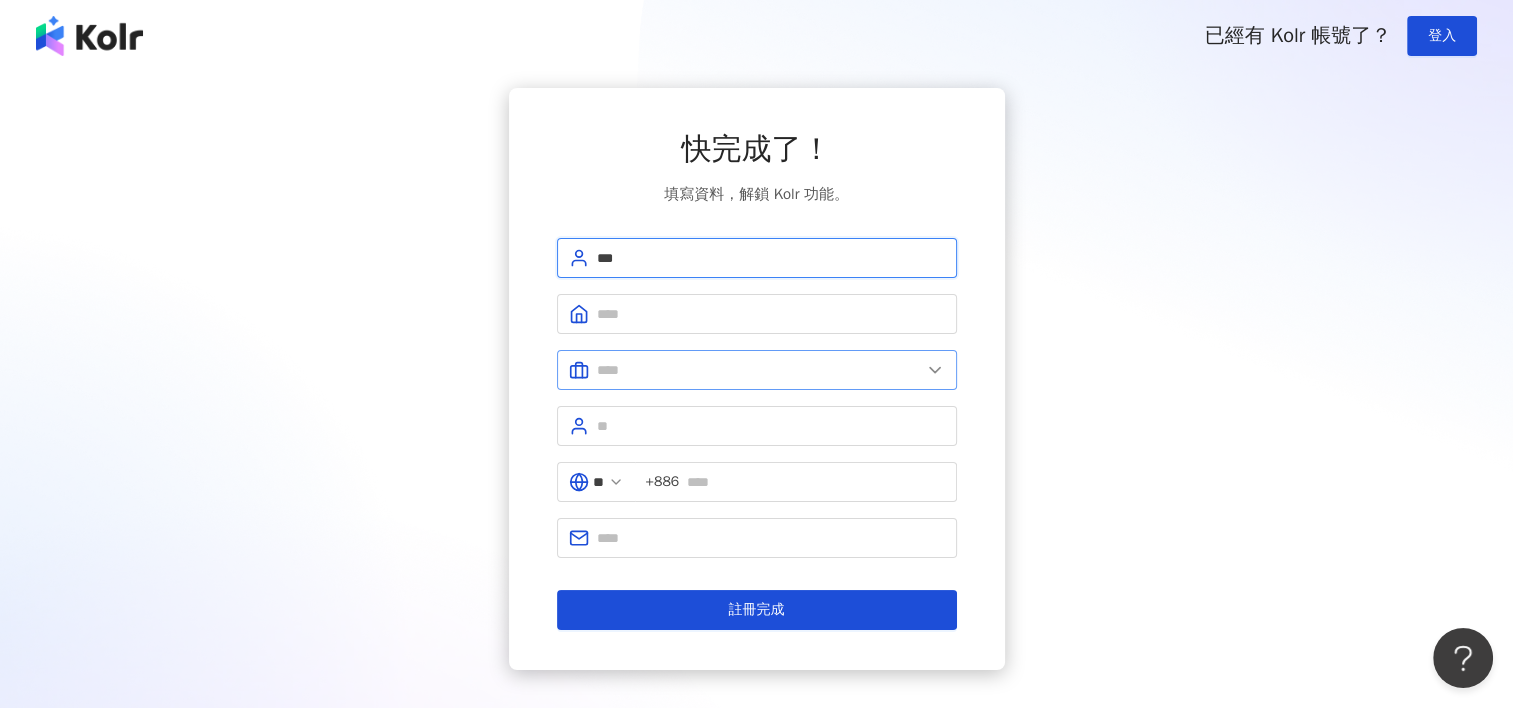 type on "***" 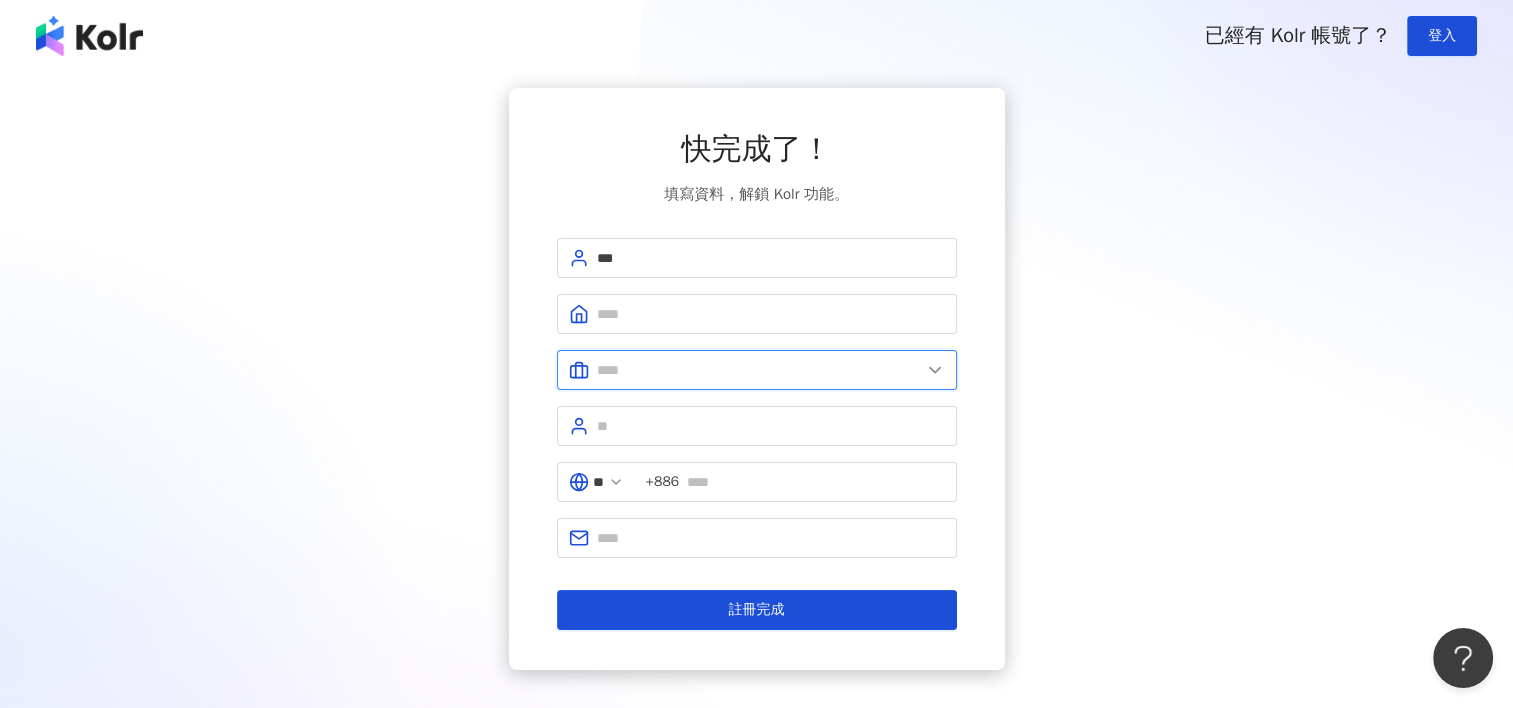click at bounding box center [757, 370] 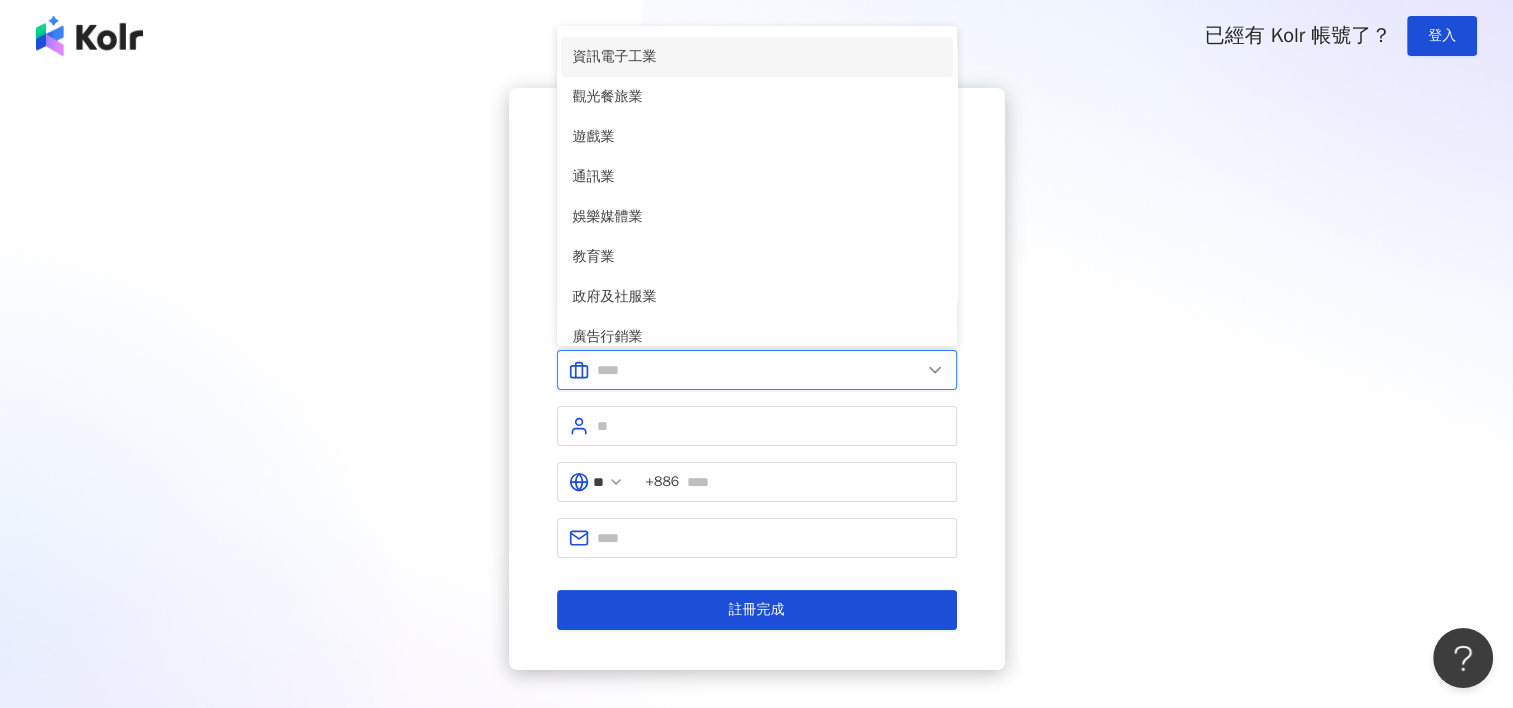 scroll, scrollTop: 0, scrollLeft: 0, axis: both 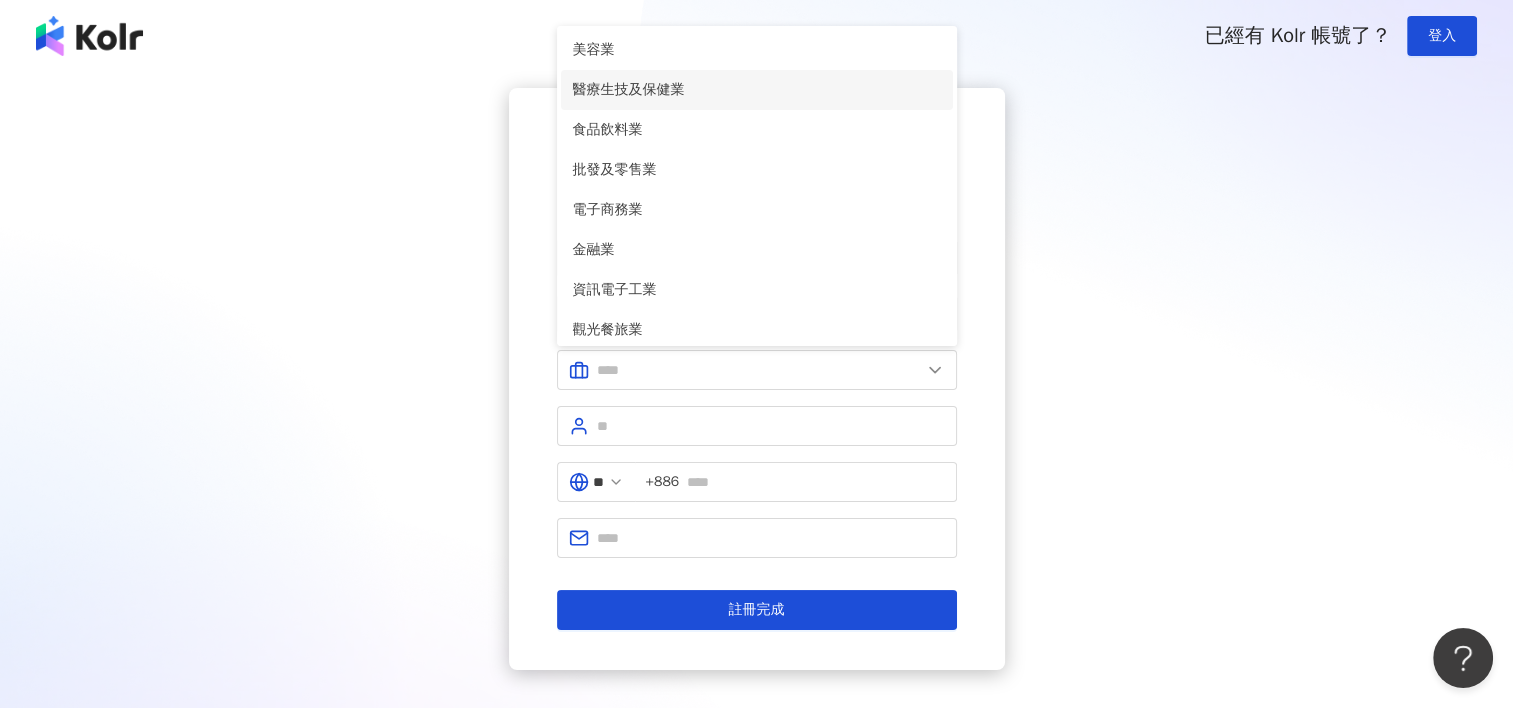click on "醫療生技及保健業" at bounding box center [757, 90] 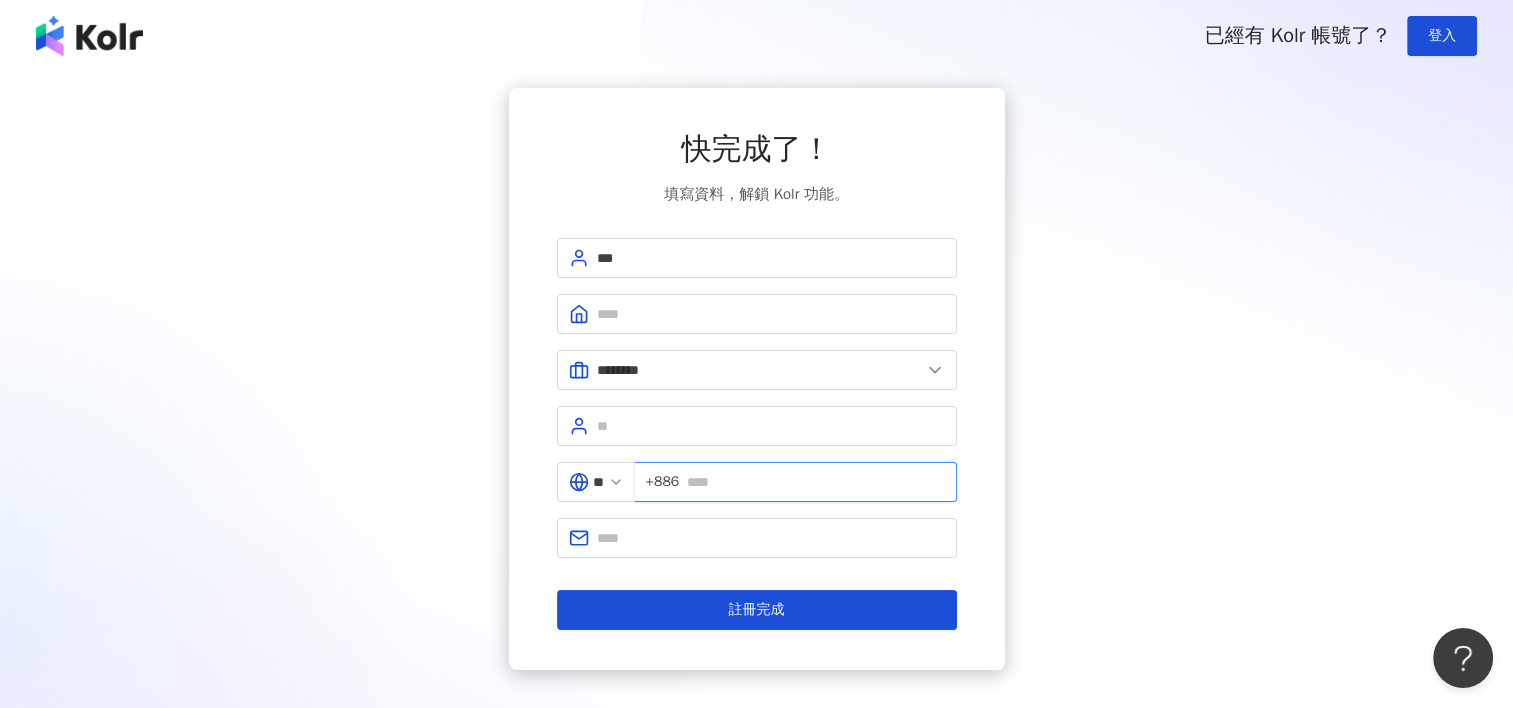 click at bounding box center (815, 482) 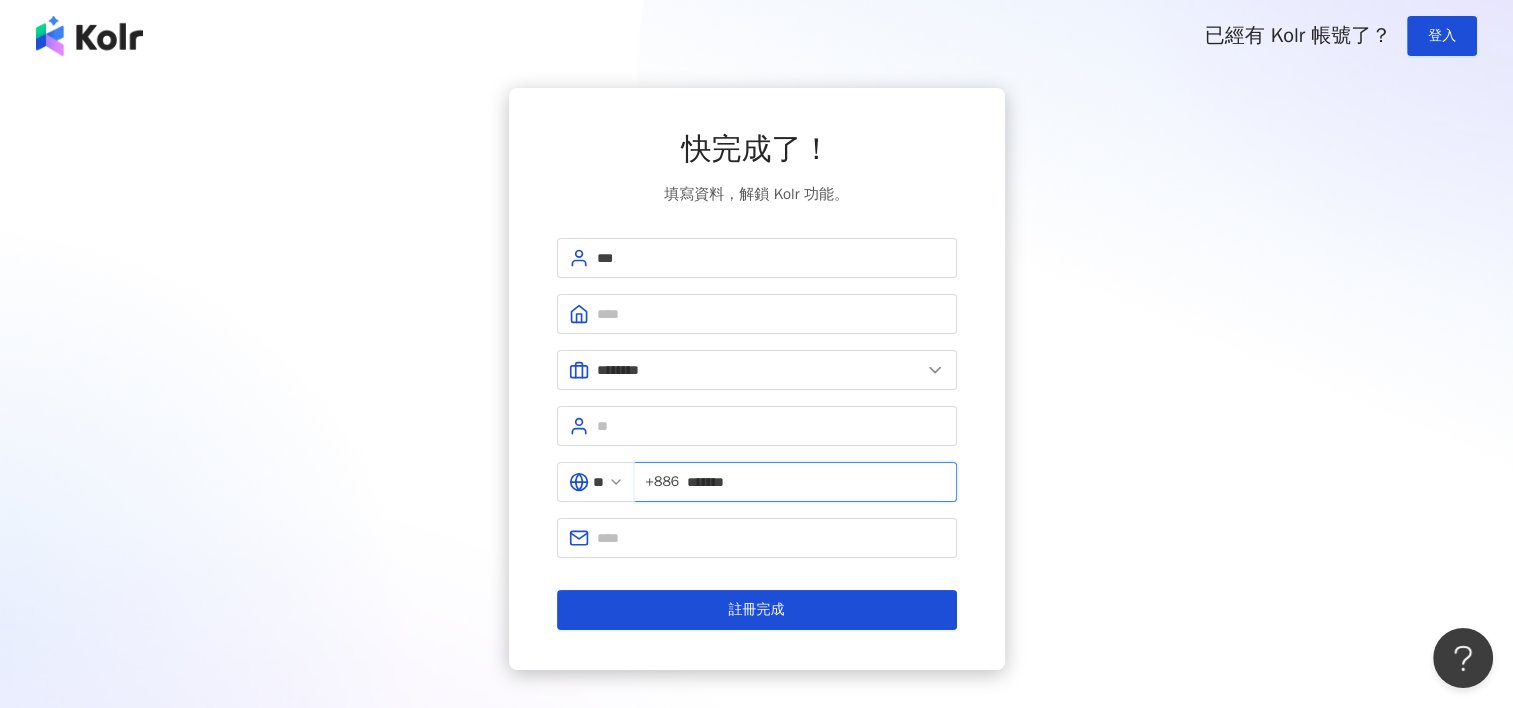 click on "註冊完成" at bounding box center [757, 610] 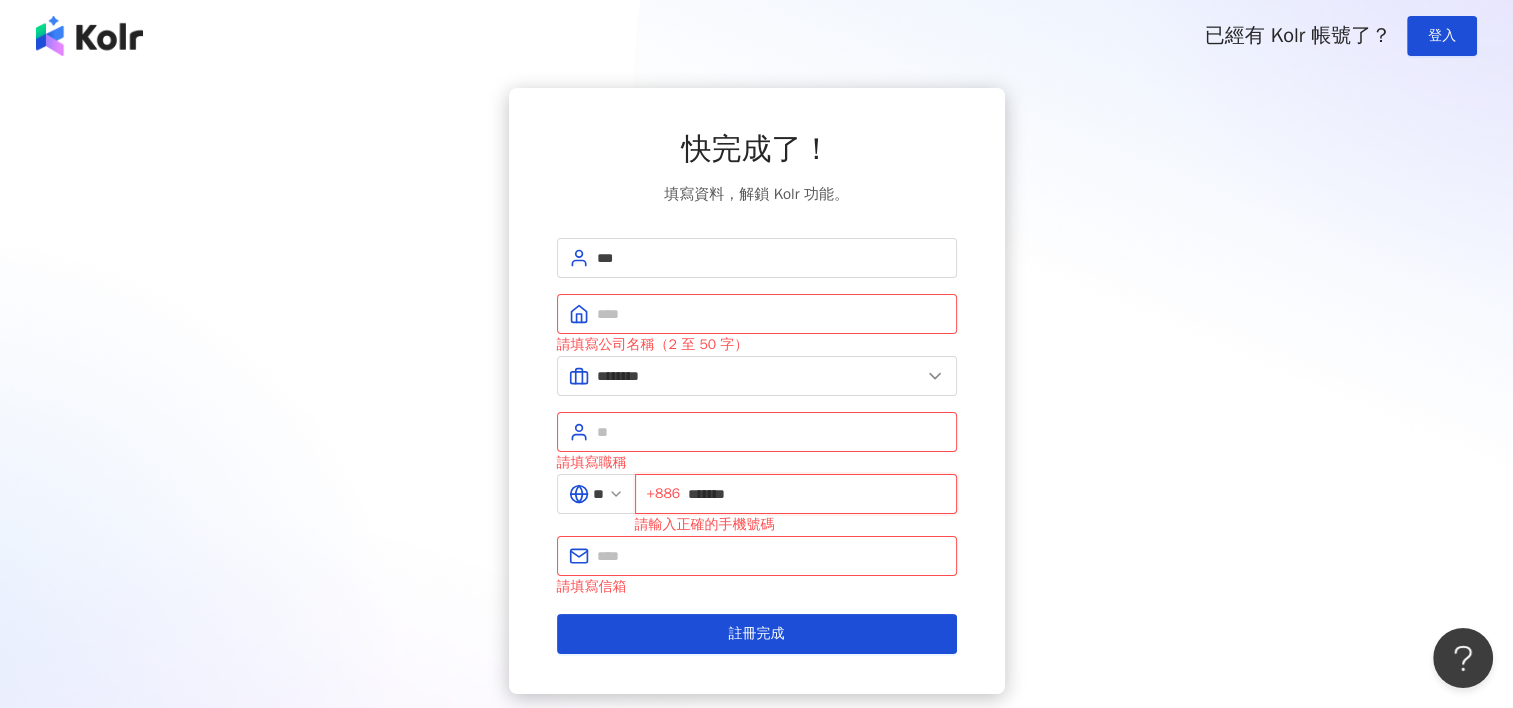click on "*******" at bounding box center [816, 494] 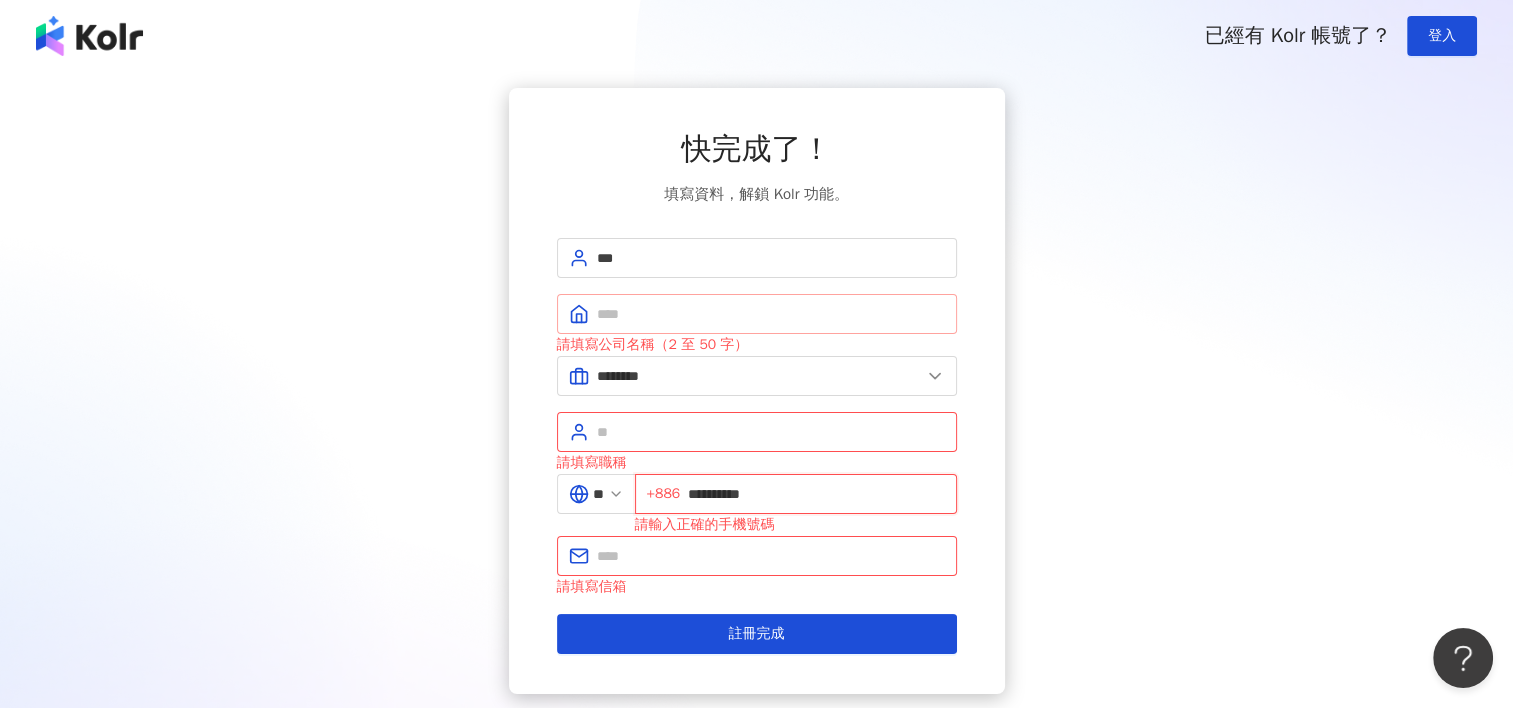 type on "**********" 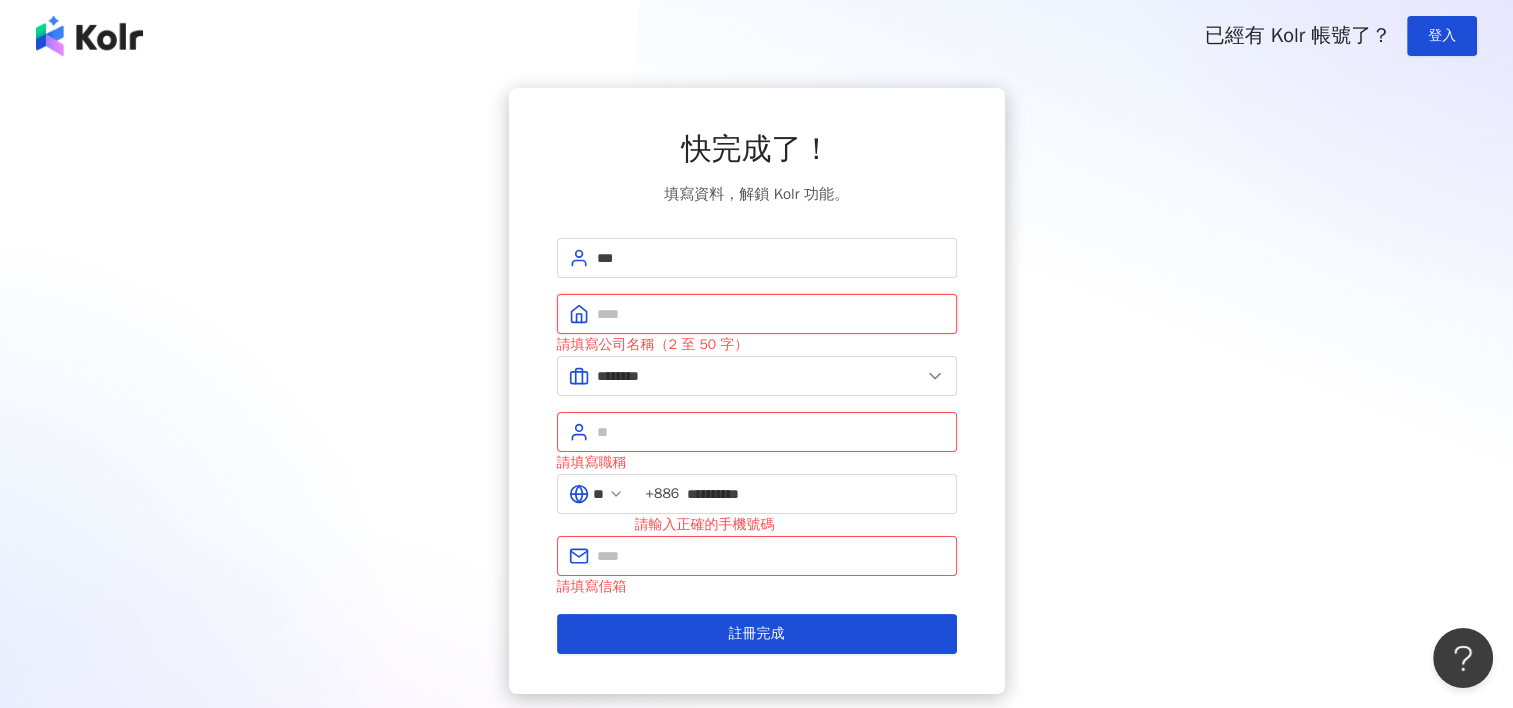 click at bounding box center [771, 314] 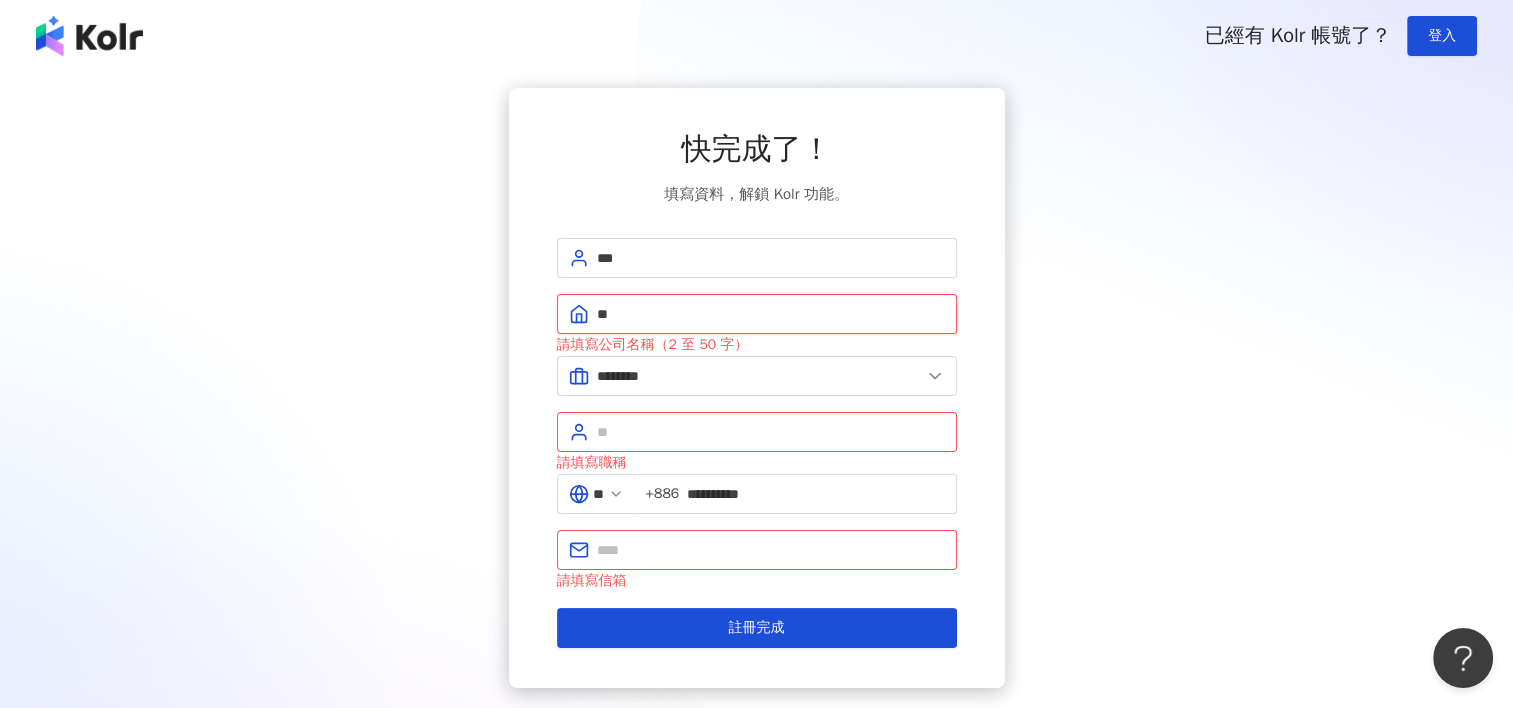 type on "*" 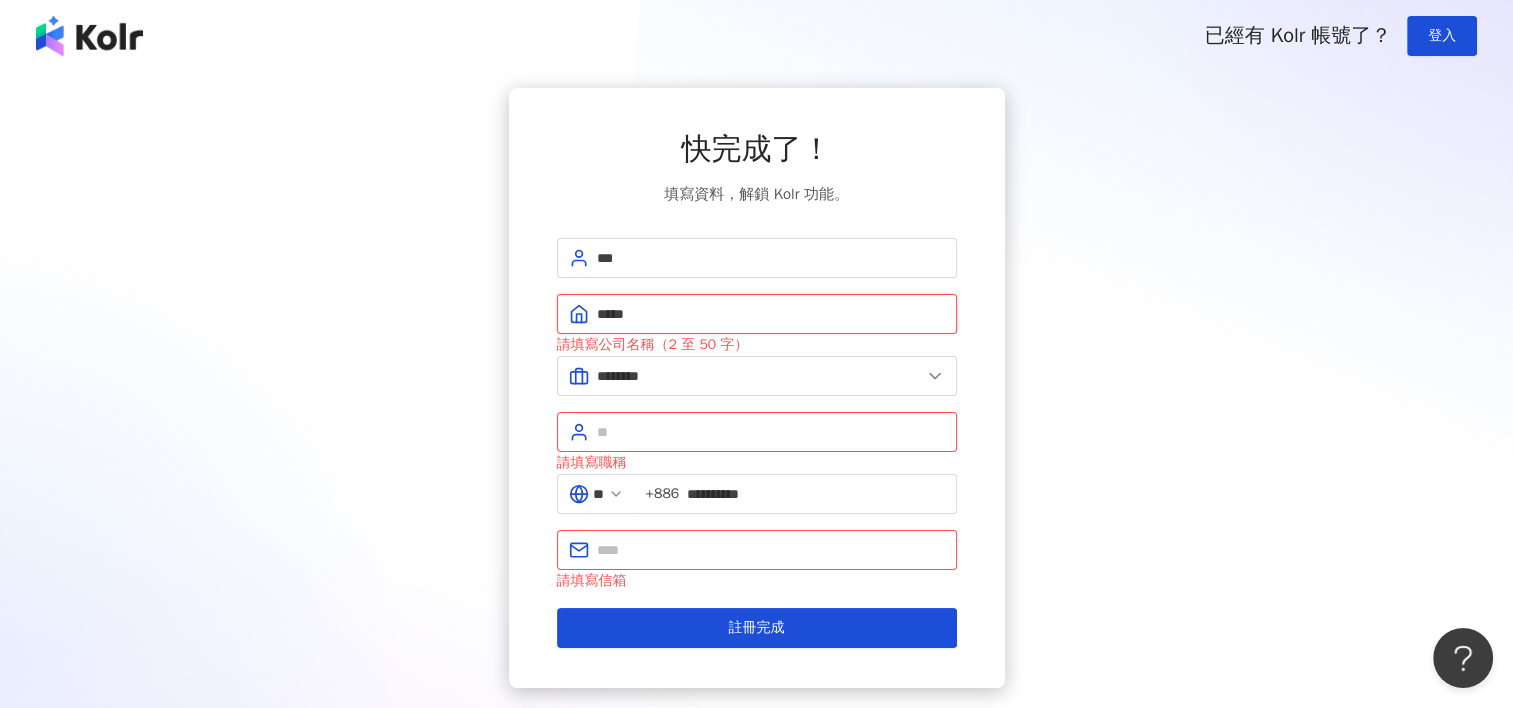 type on "*****" 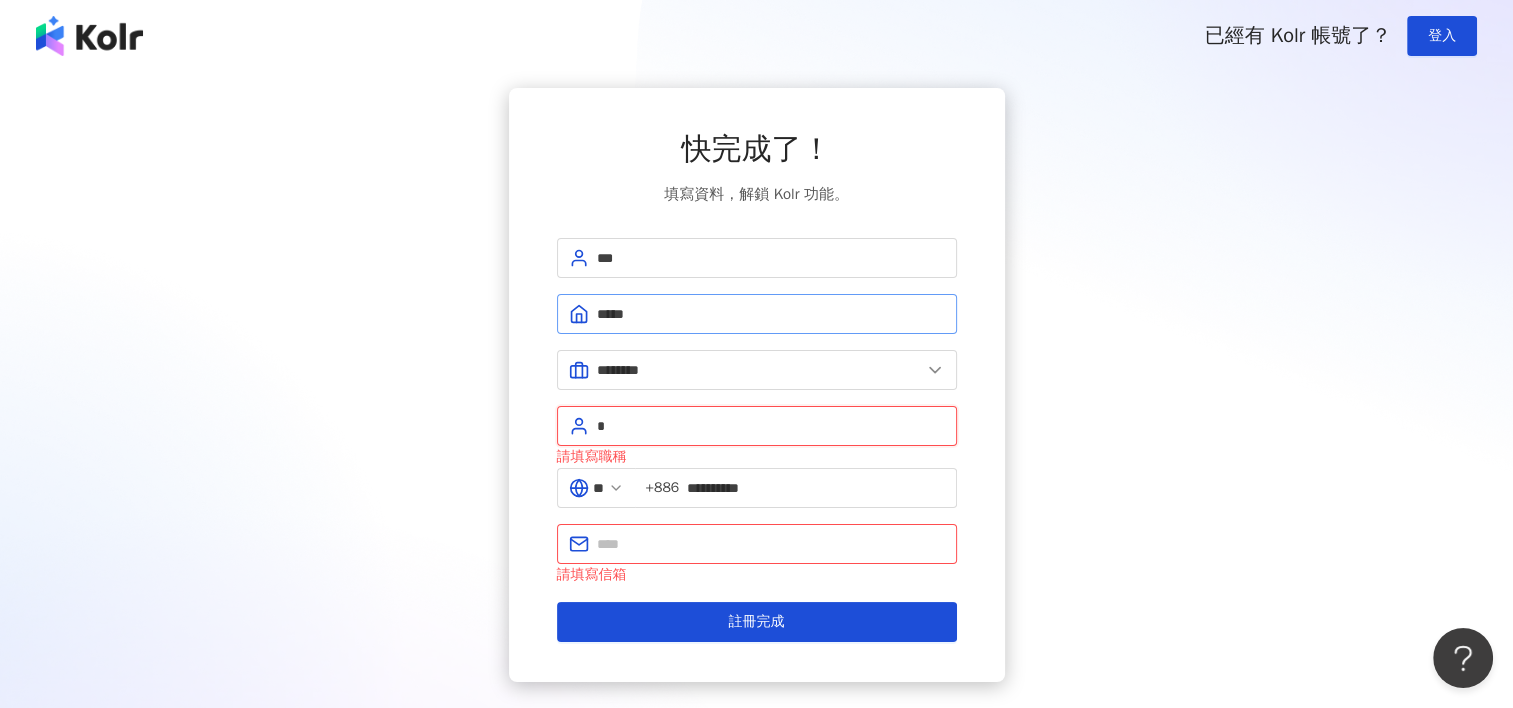 type on "*" 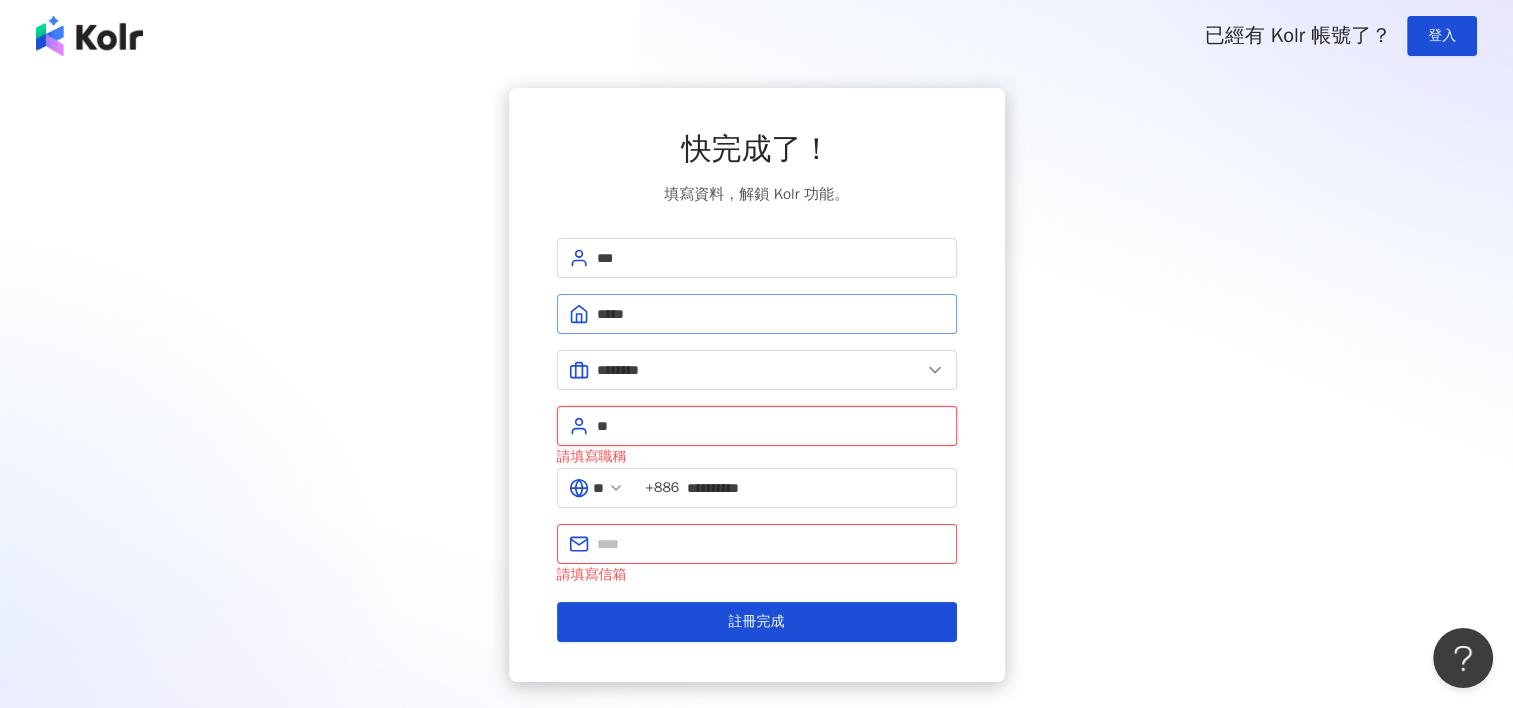 type on "**" 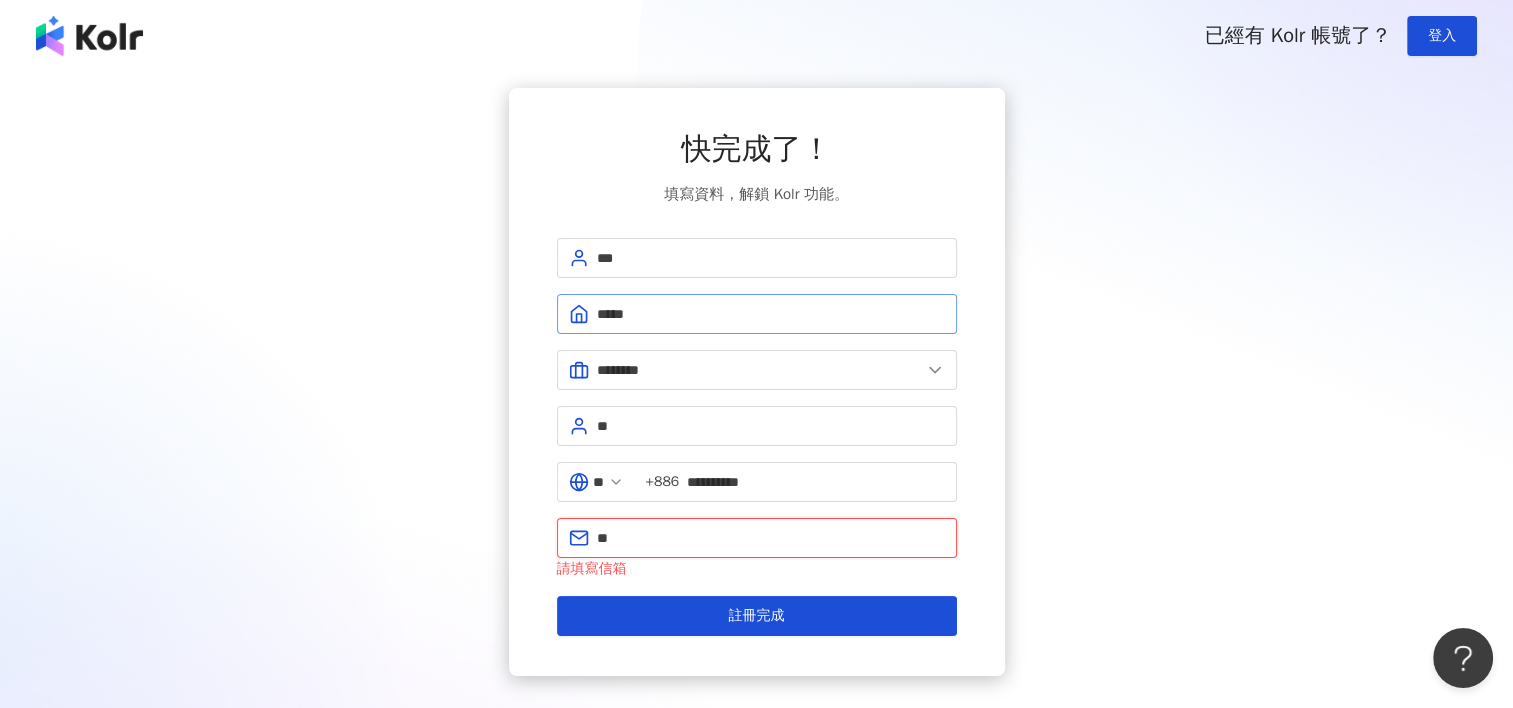 type on "*" 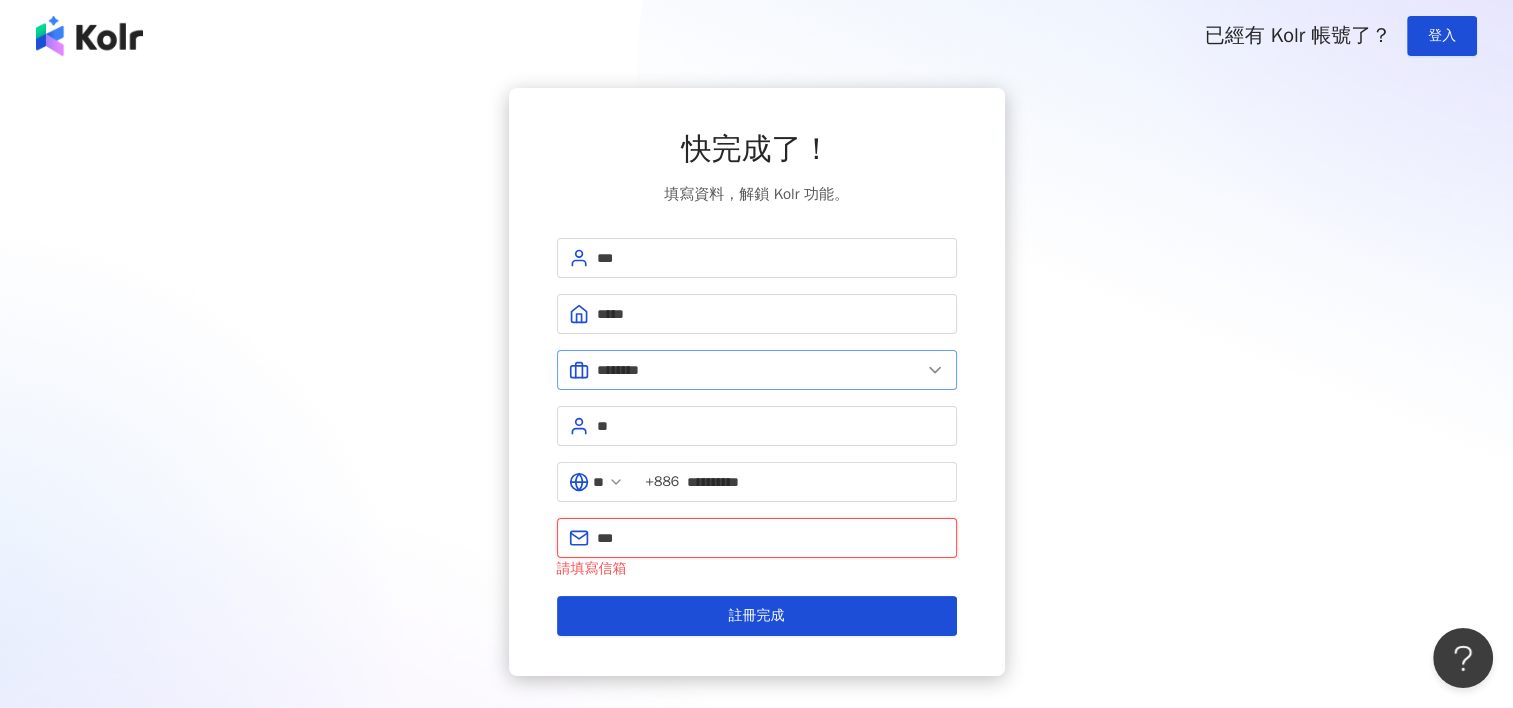 type on "**********" 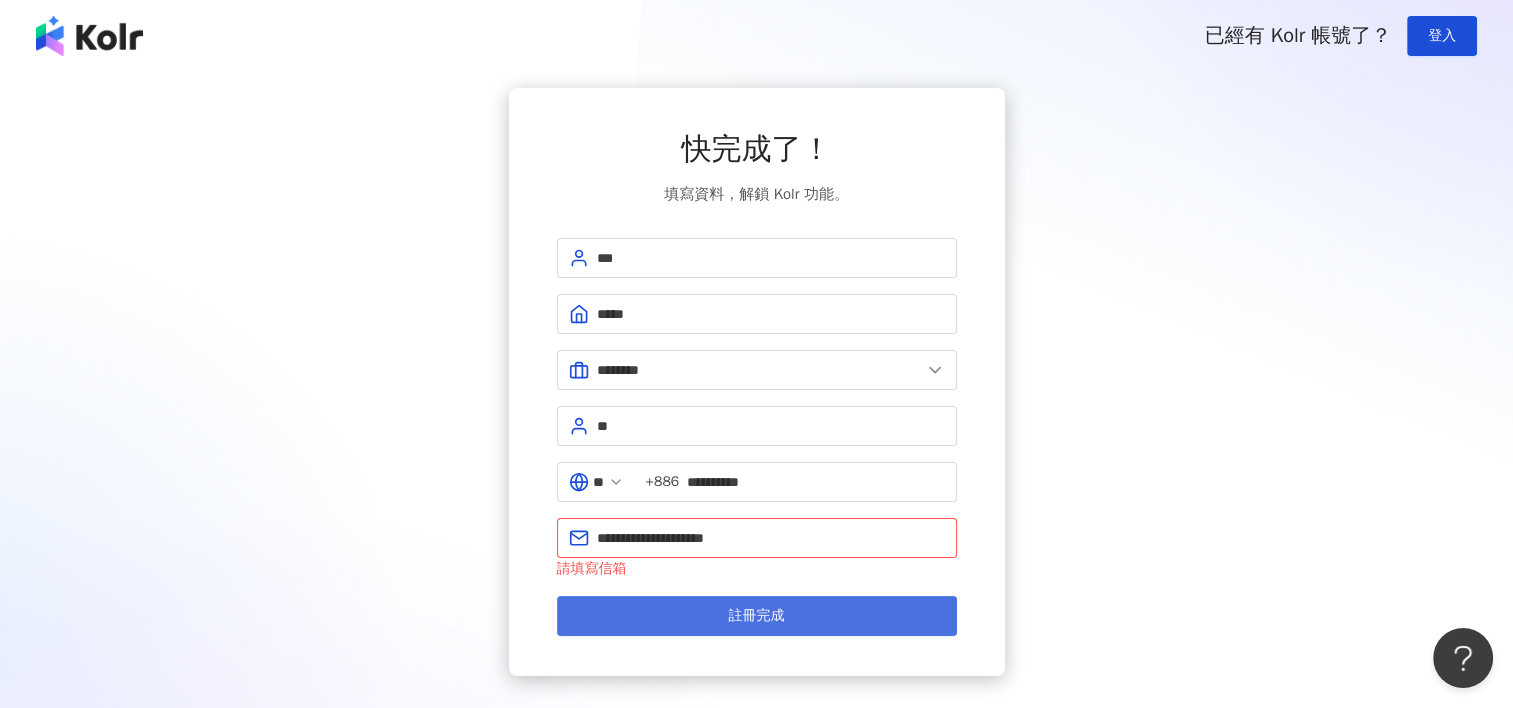 click on "註冊完成" at bounding box center [757, 616] 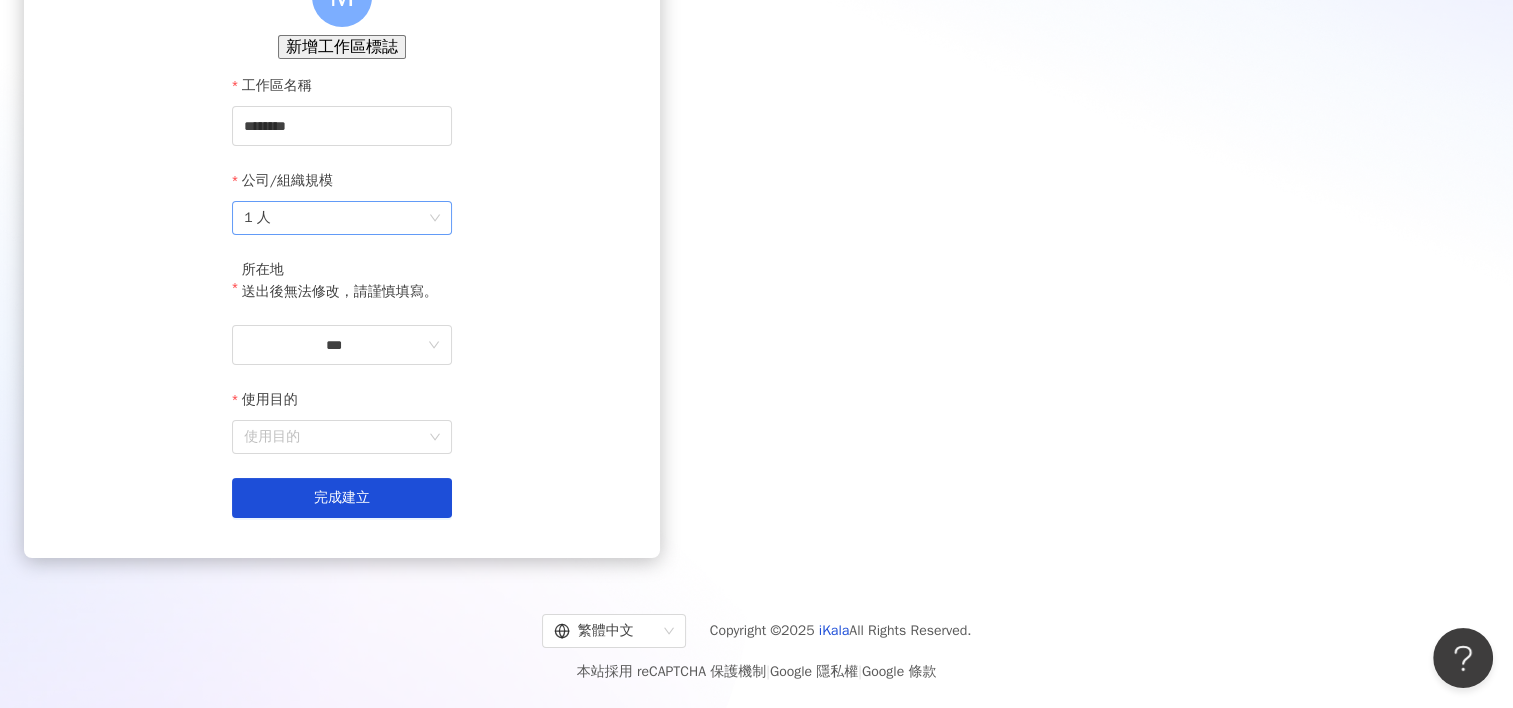 scroll, scrollTop: 233, scrollLeft: 0, axis: vertical 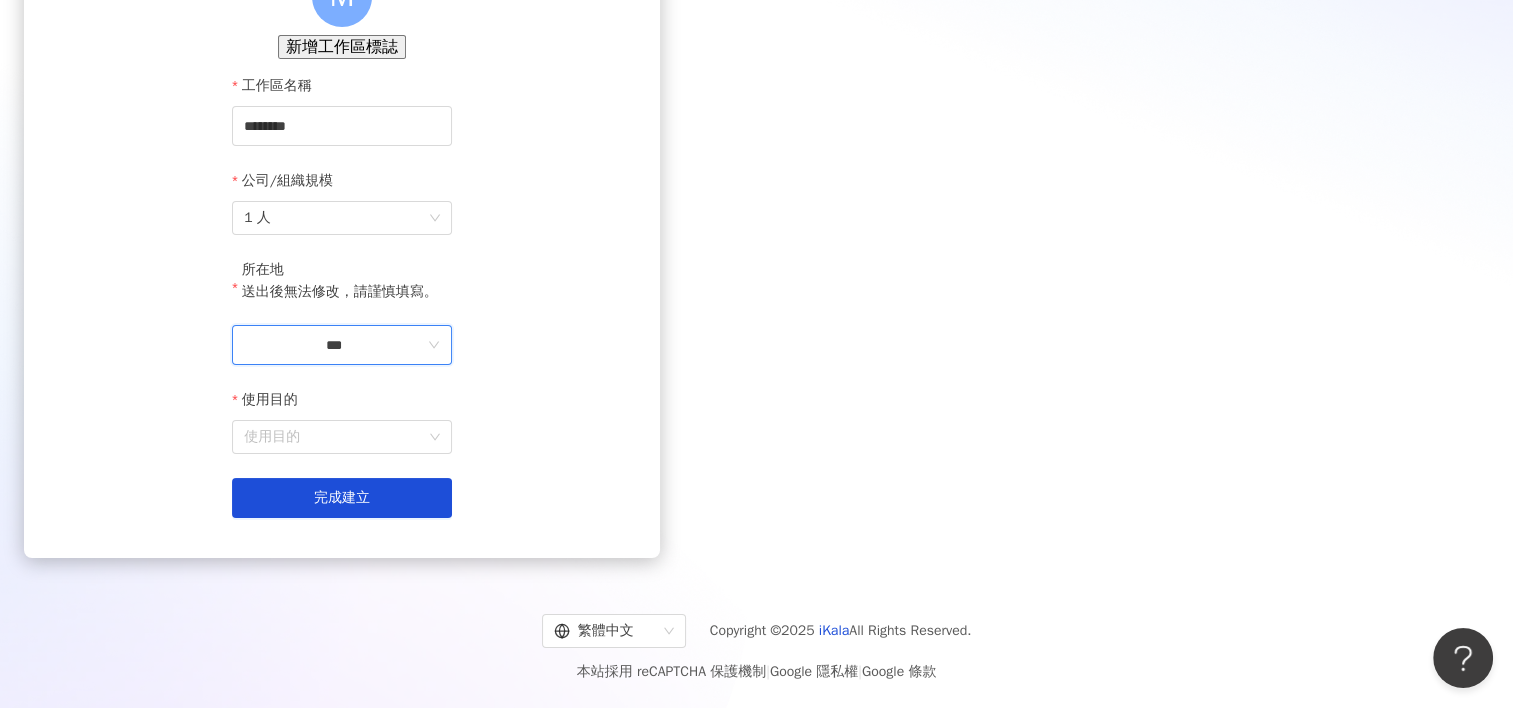 click on "***" at bounding box center [334, 345] 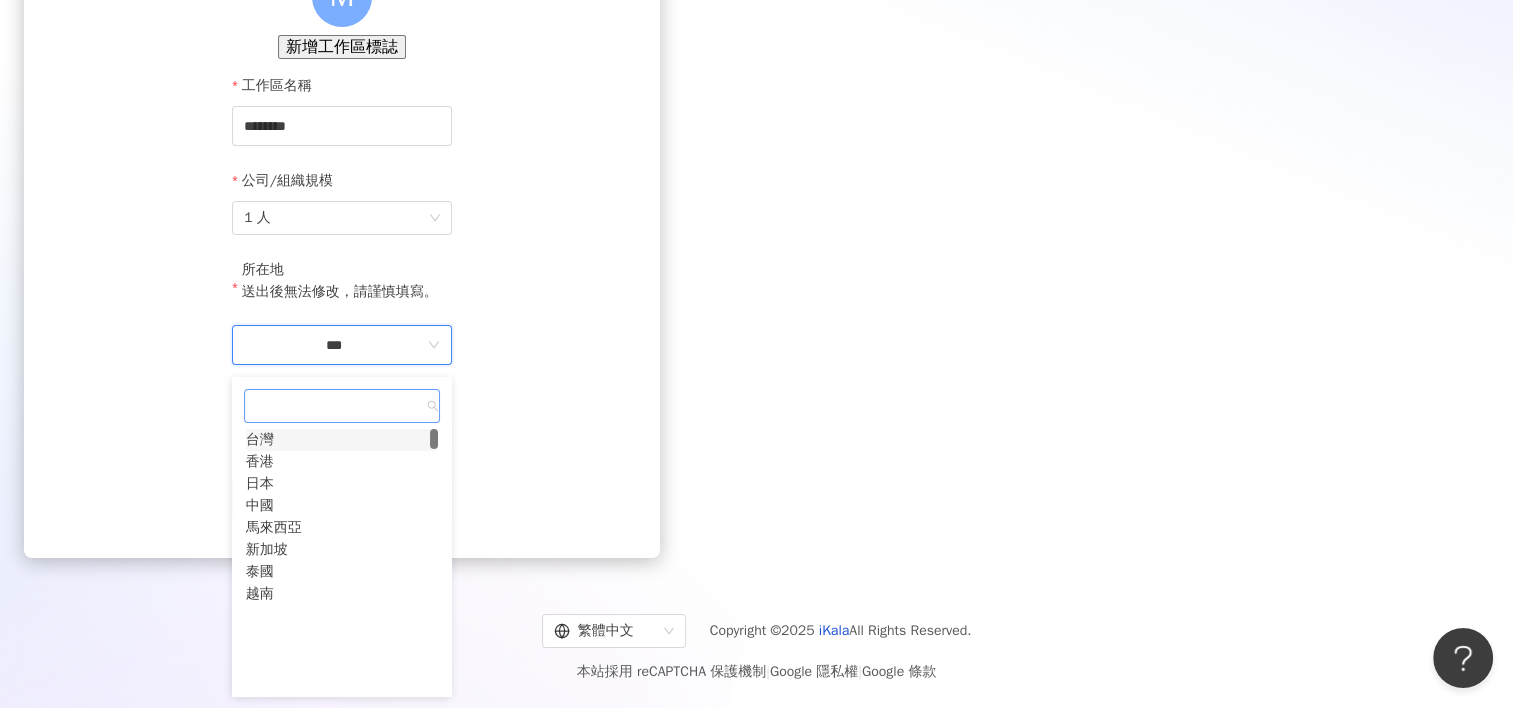 click on "台灣" at bounding box center [260, 440] 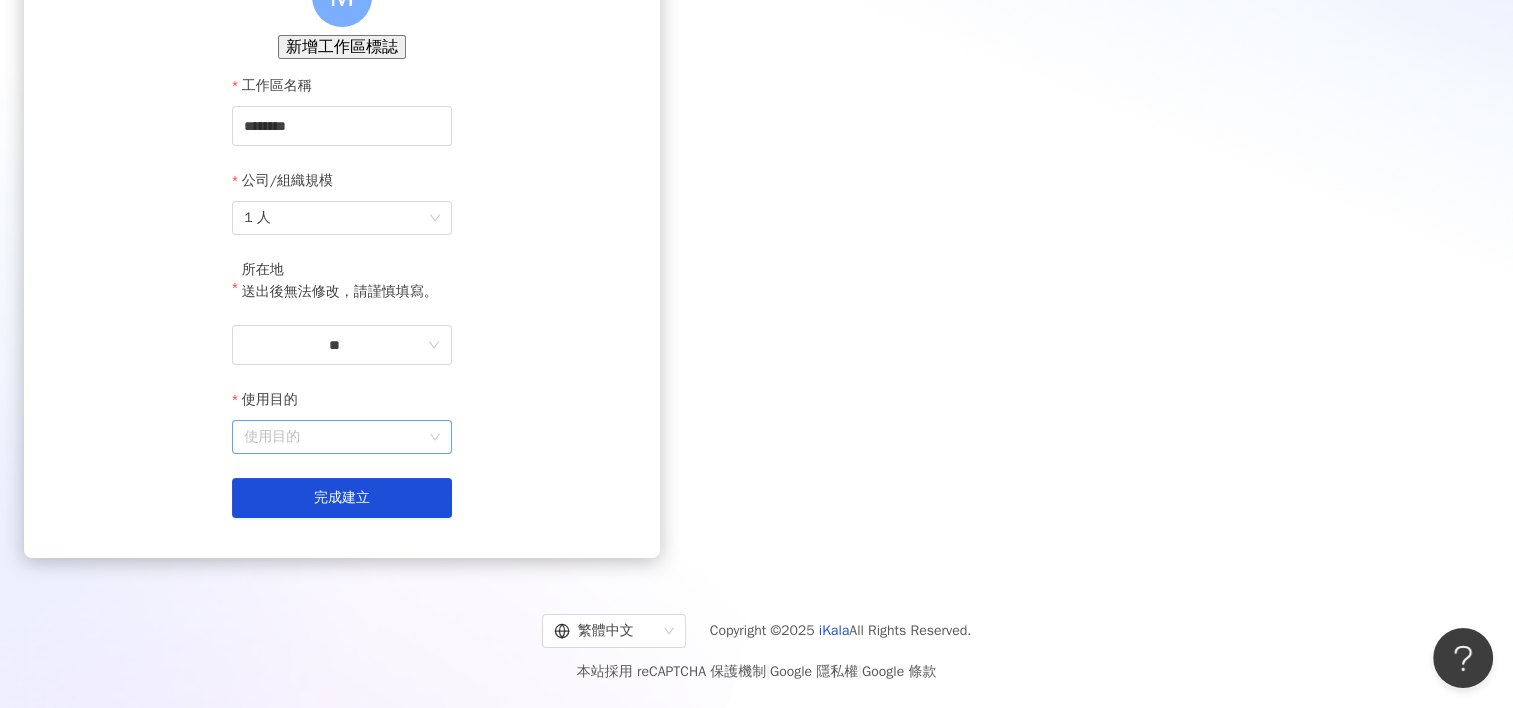 click on "使用目的" at bounding box center [342, 437] 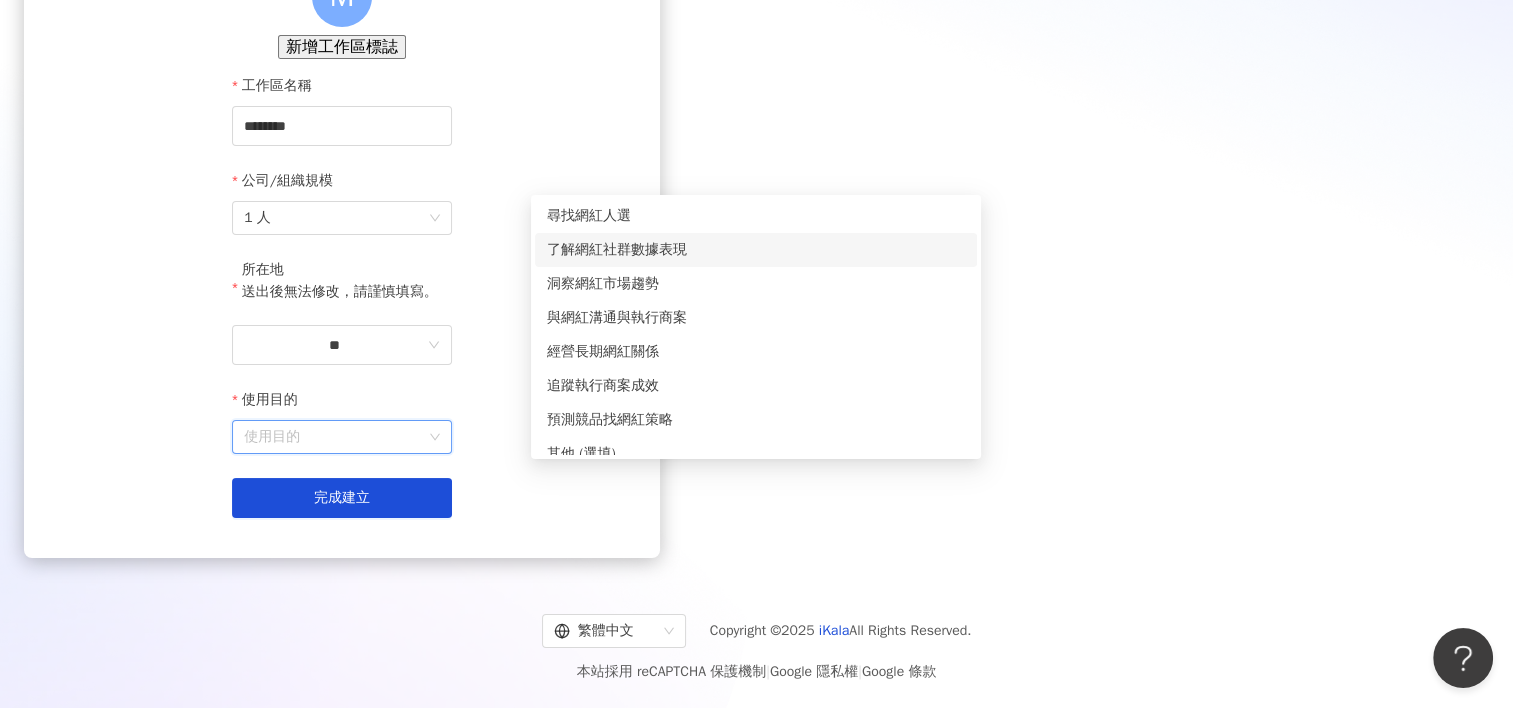 click on "了解網紅社群數據表現" at bounding box center (756, 250) 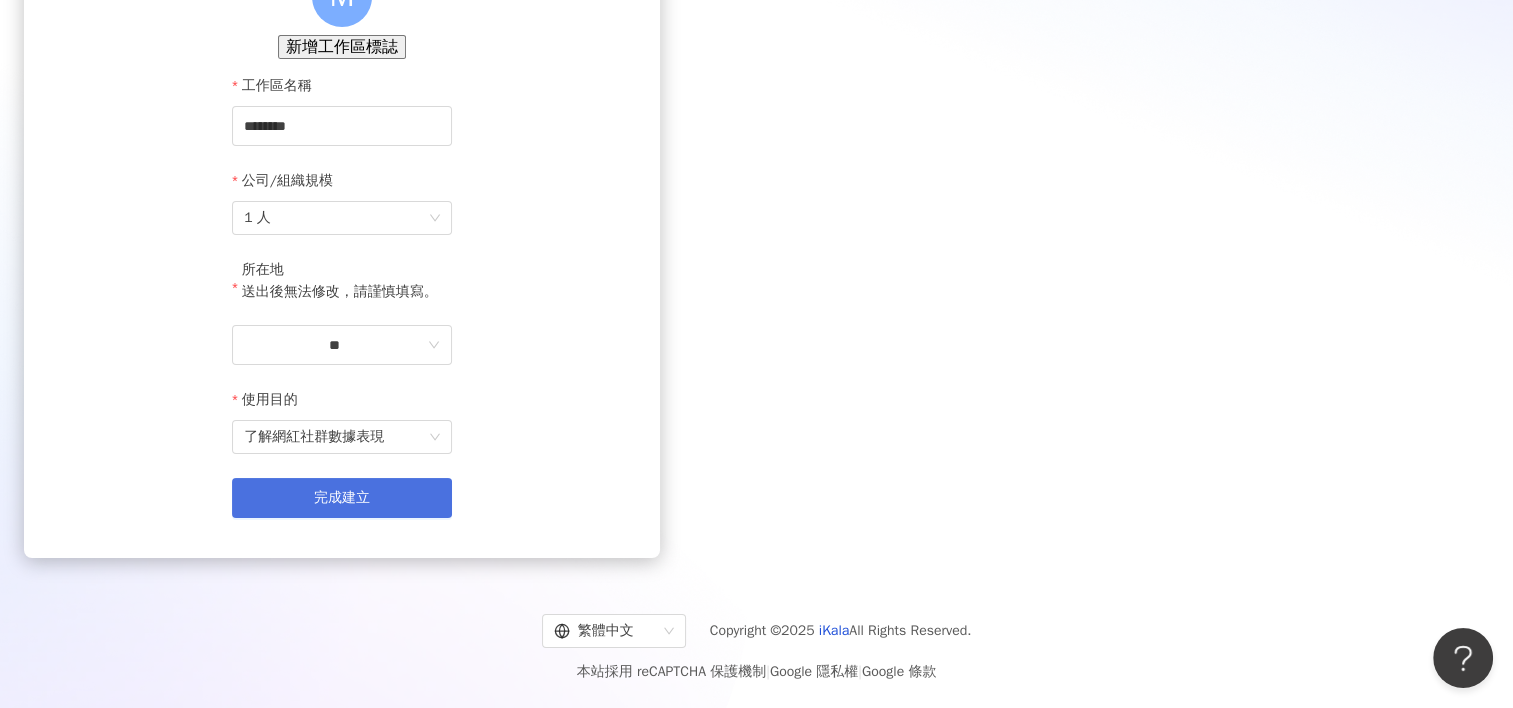 click on "完成建立" at bounding box center (342, 498) 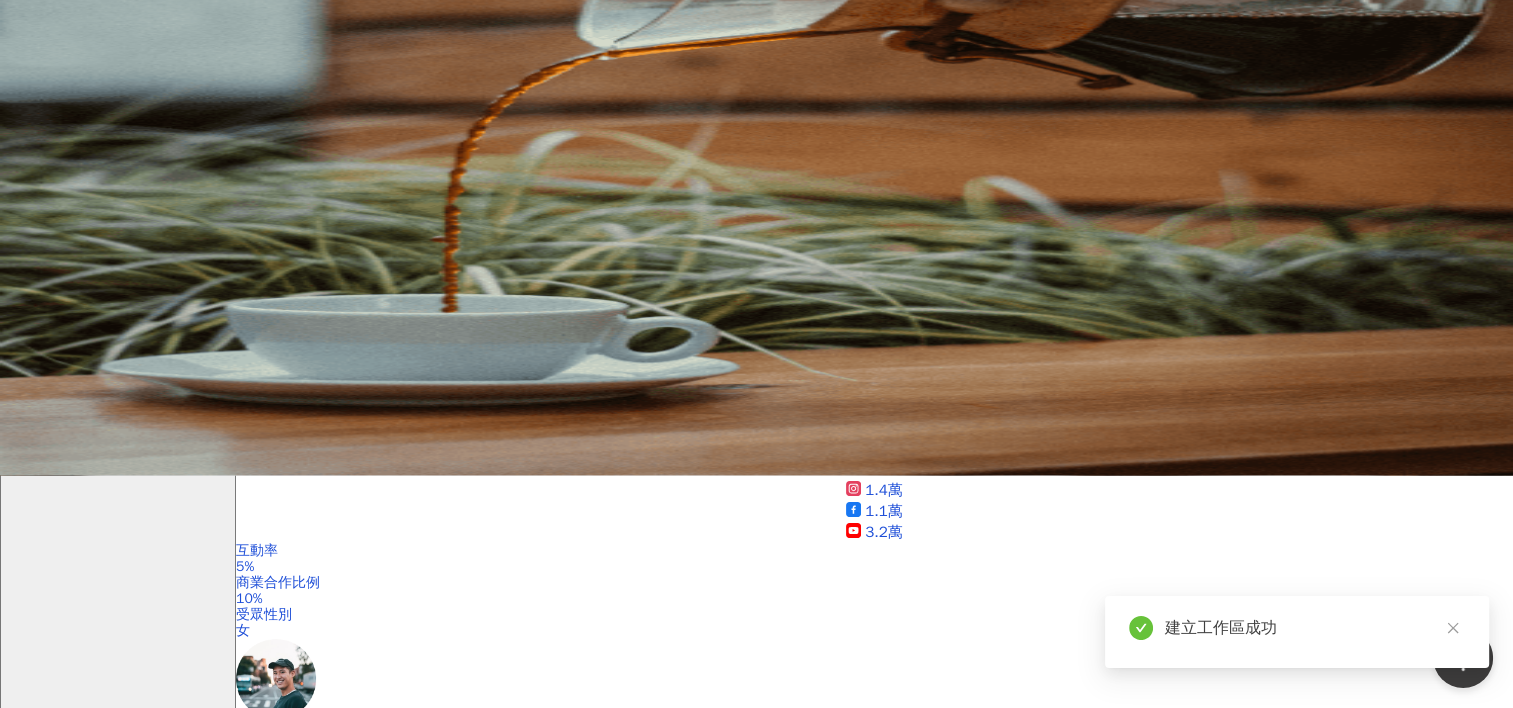 scroll, scrollTop: 66, scrollLeft: 0, axis: vertical 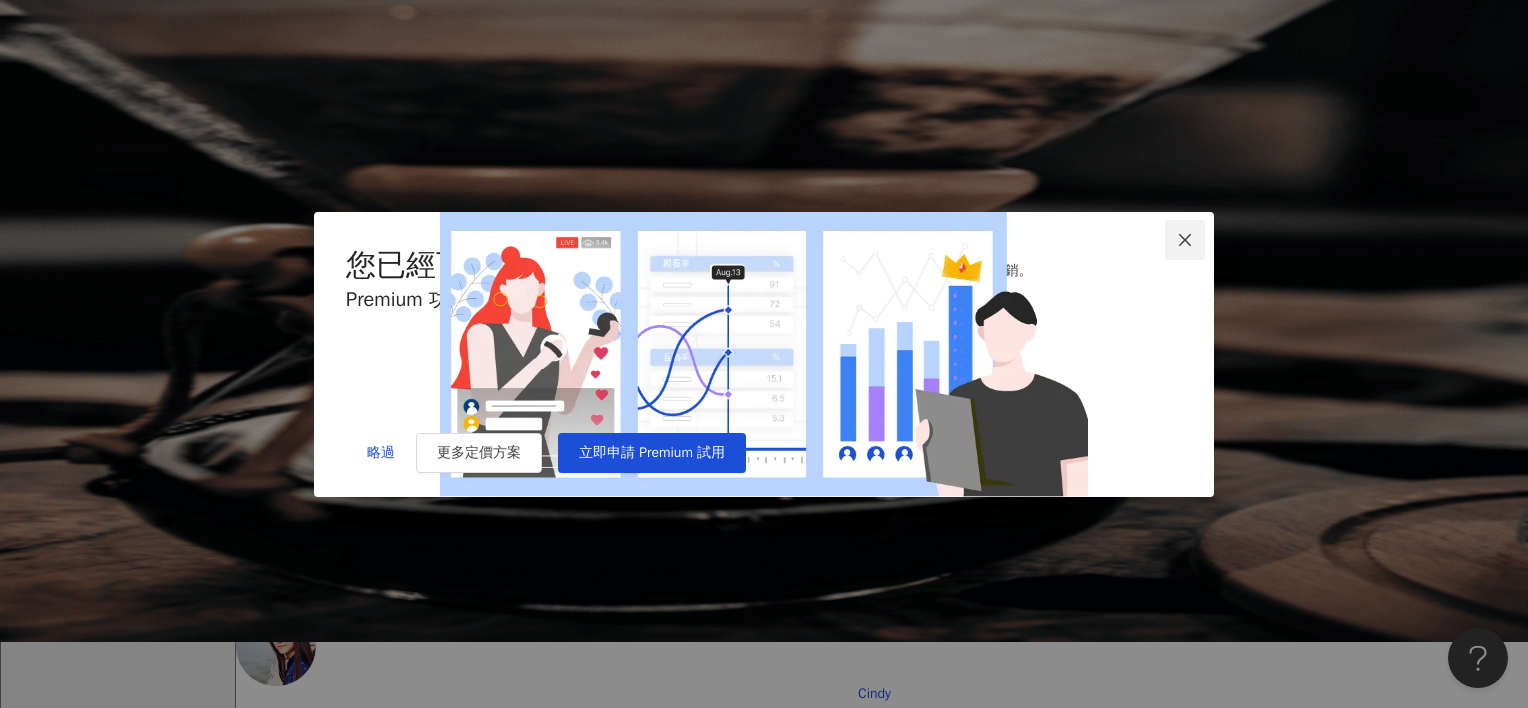 click 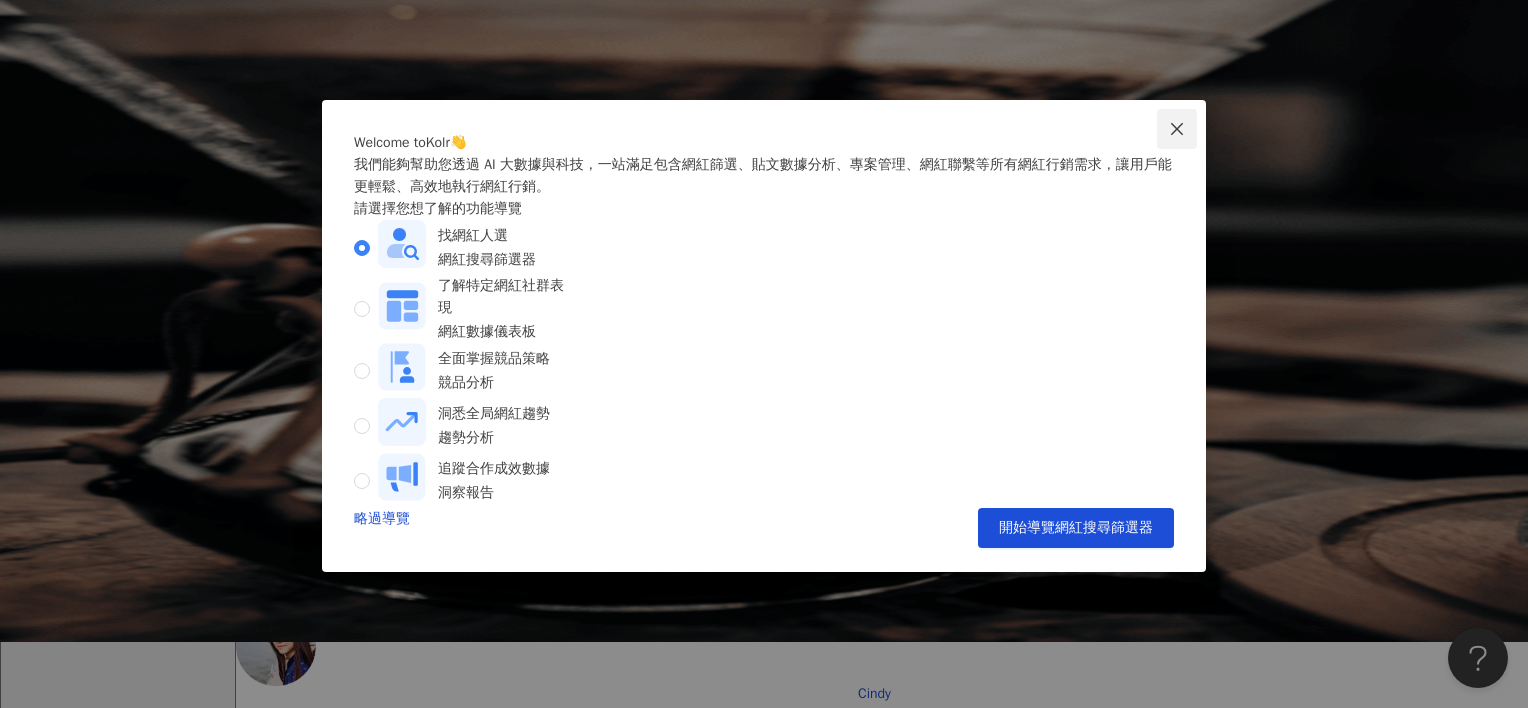 click at bounding box center [1177, 129] 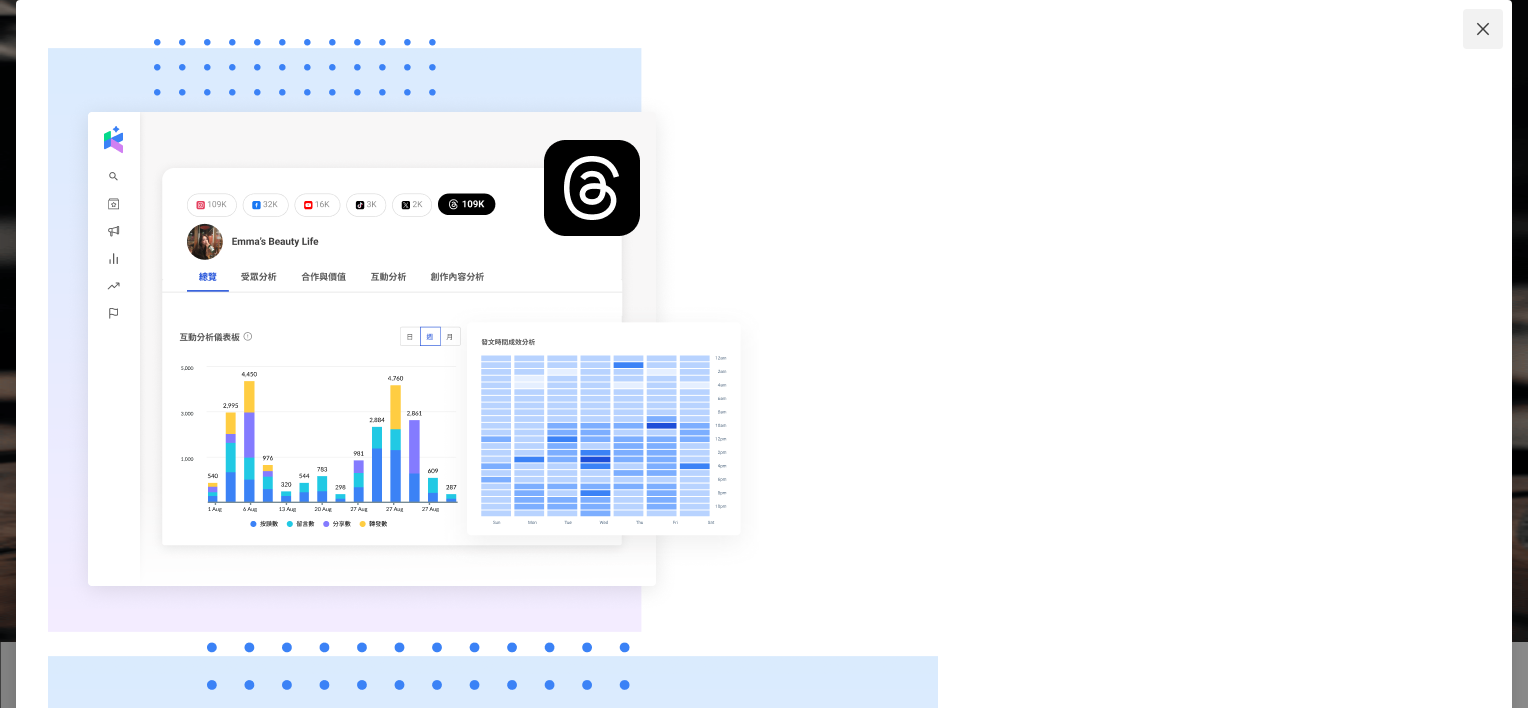 click at bounding box center [1483, 29] 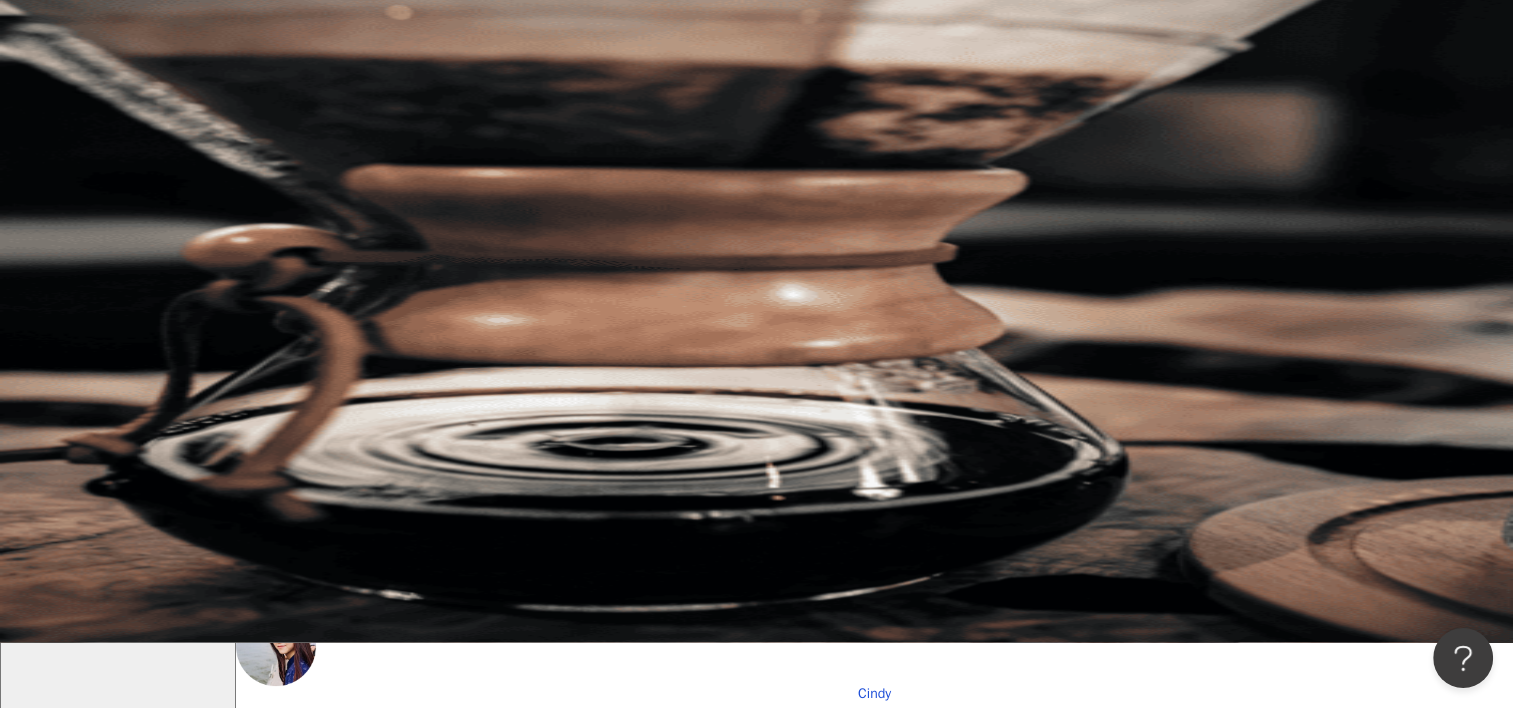 scroll, scrollTop: 0, scrollLeft: 0, axis: both 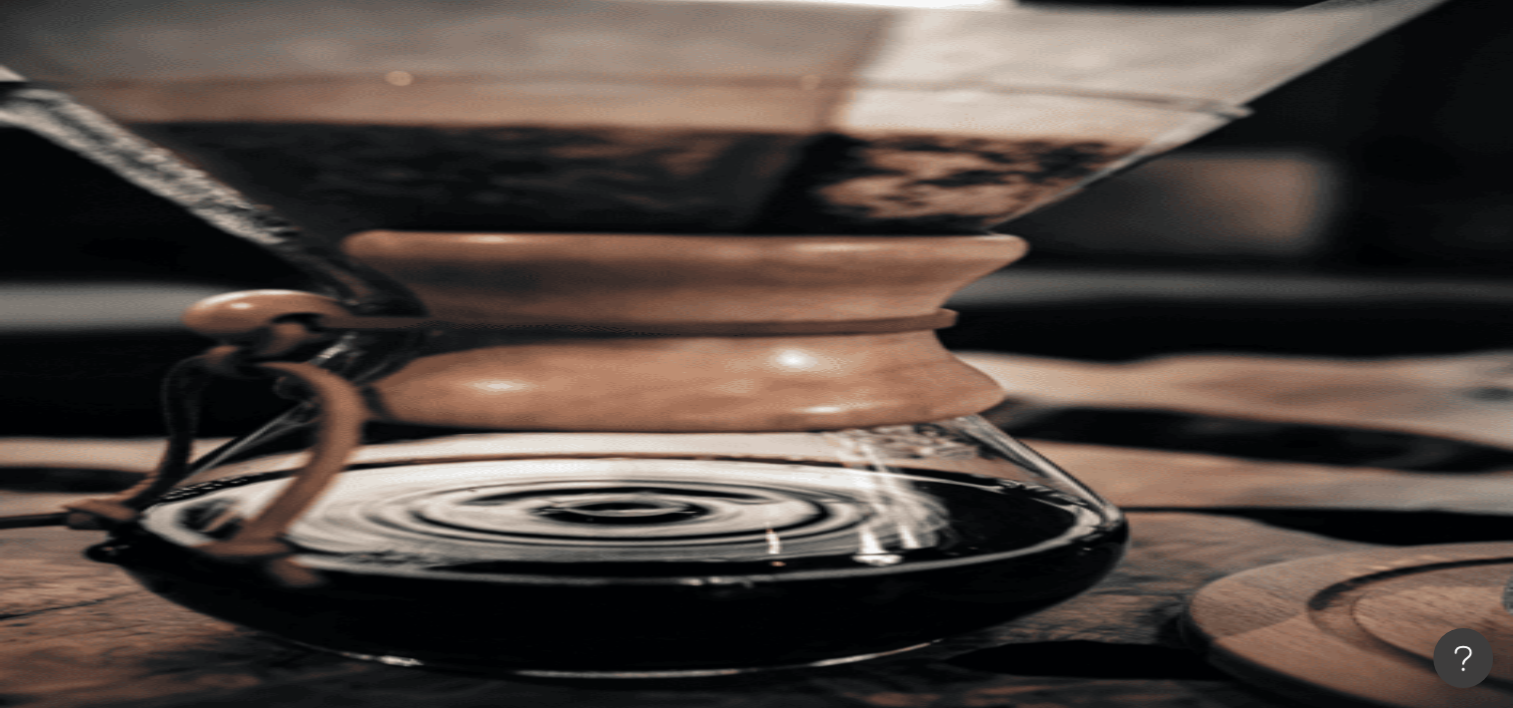 click at bounding box center [446, 99] 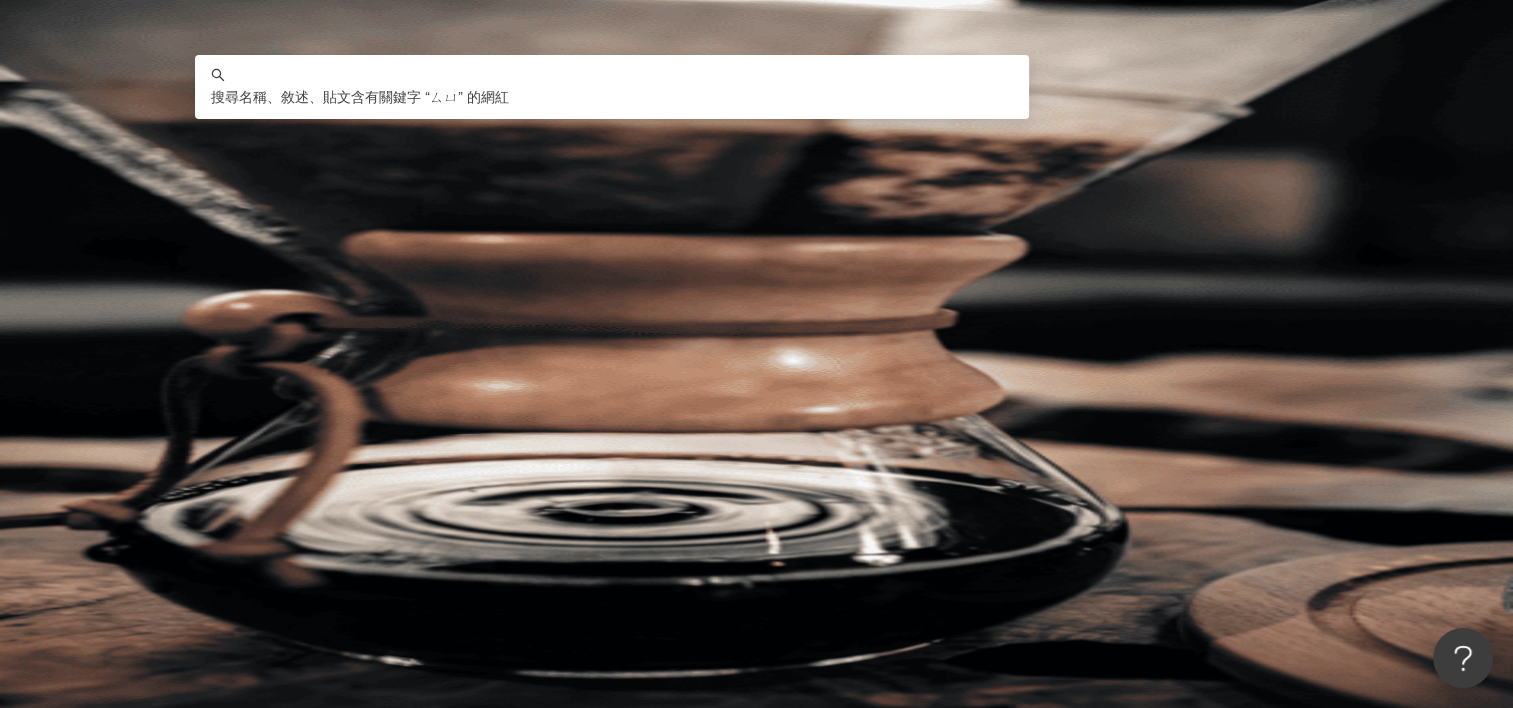 type on "*" 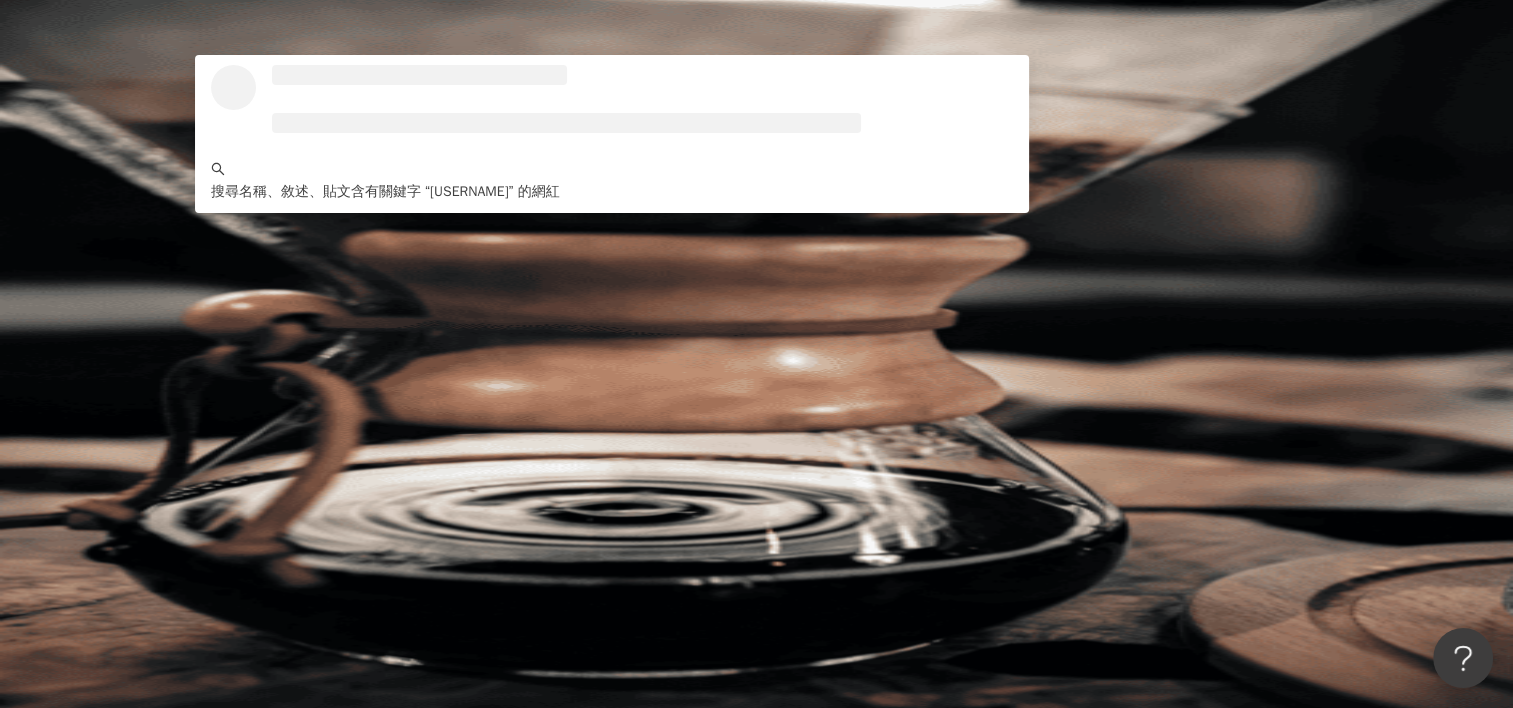 type on "********" 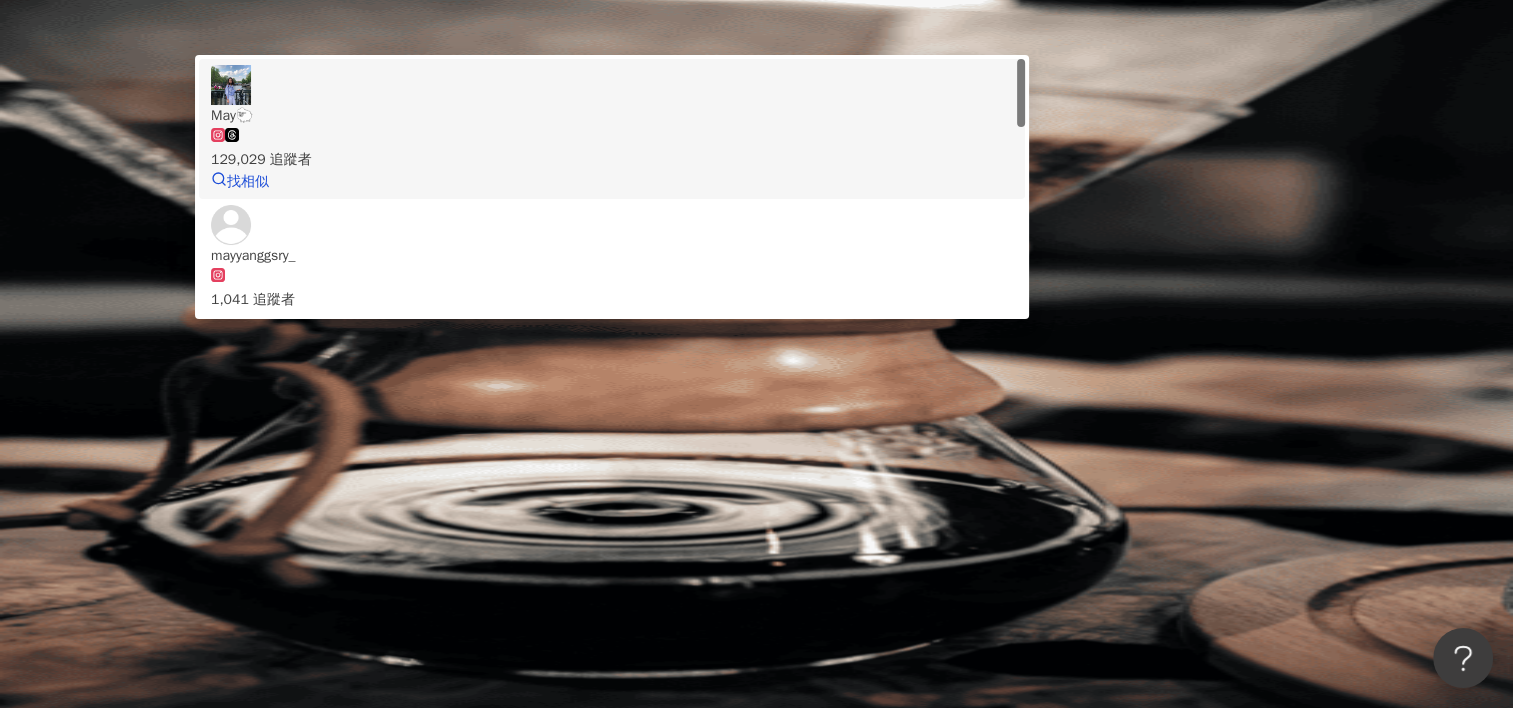 click on "129,029   追蹤者" at bounding box center [612, 149] 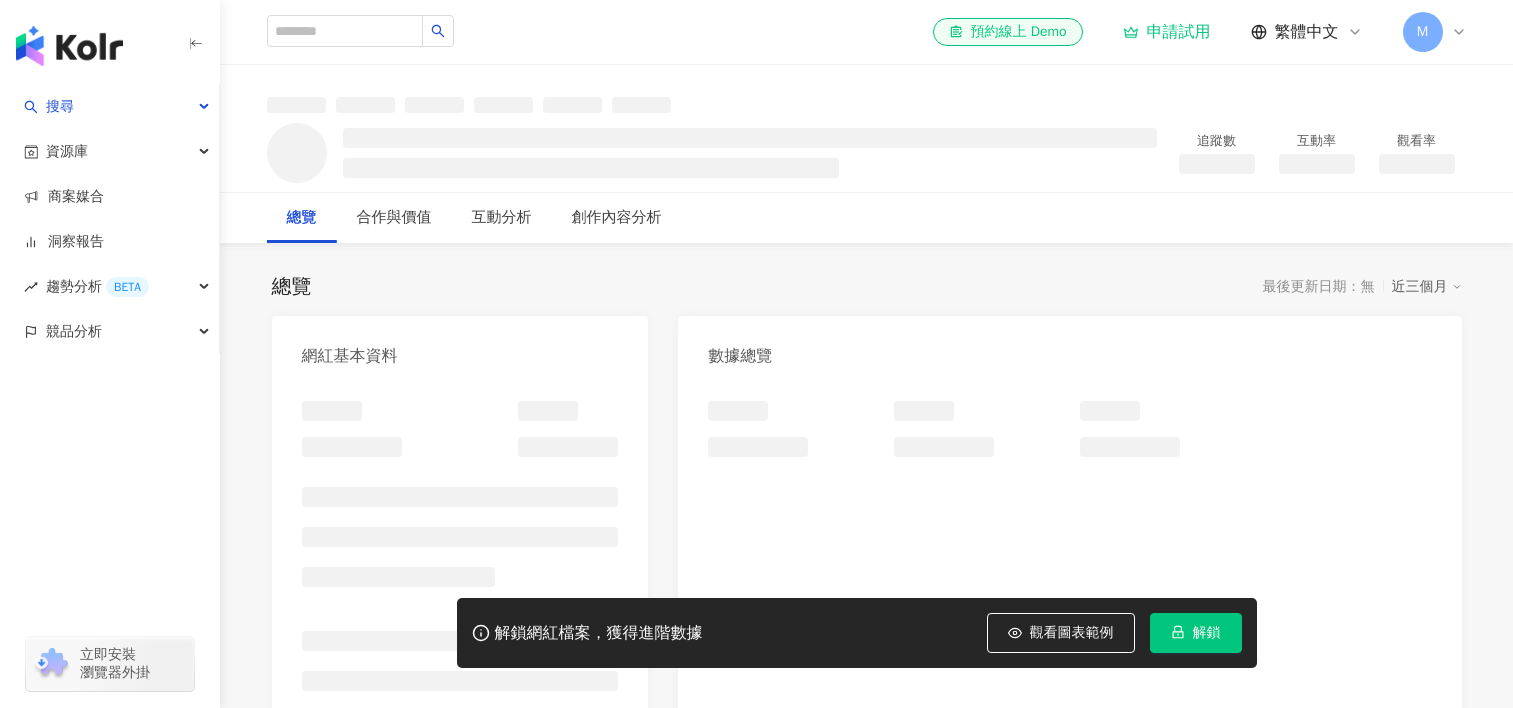 scroll, scrollTop: 0, scrollLeft: 0, axis: both 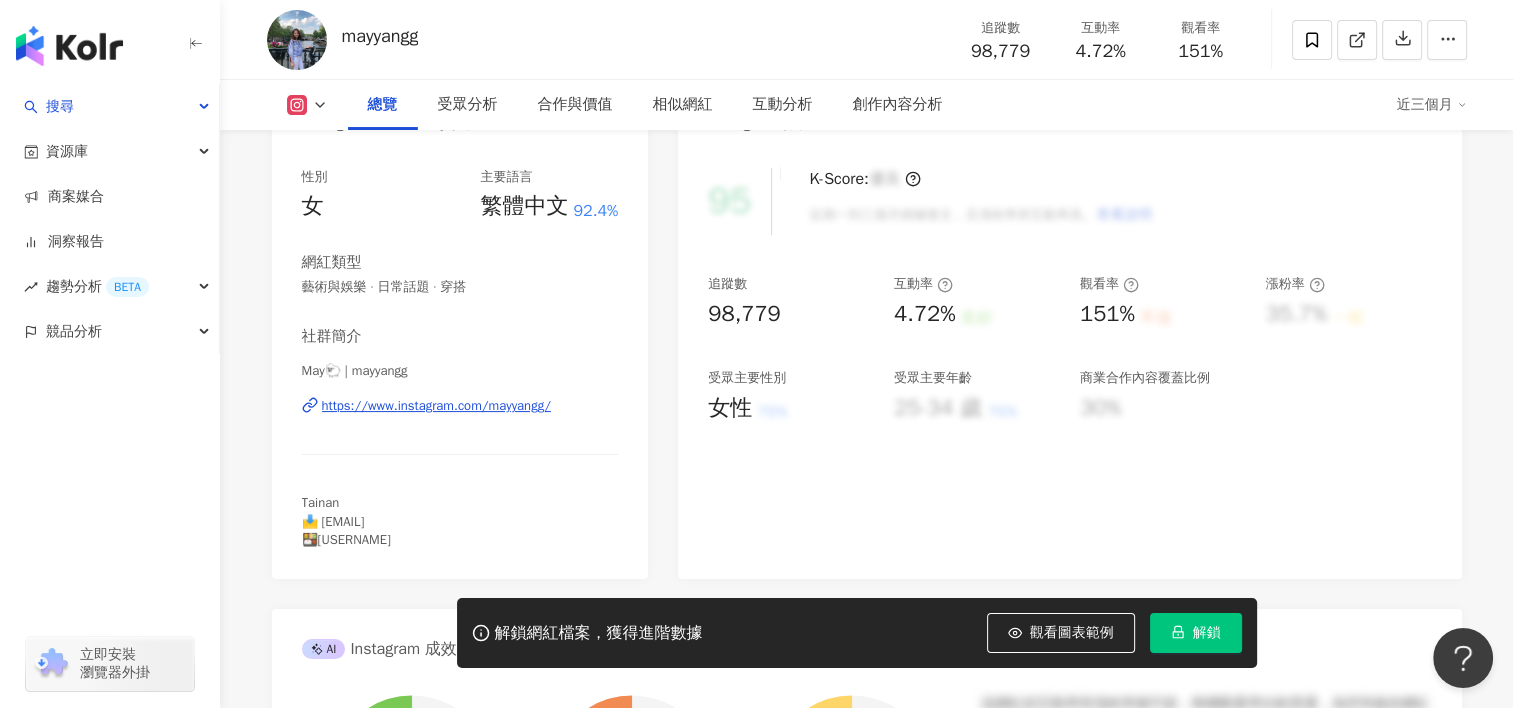 drag, startPoint x: 235, startPoint y: 327, endPoint x: 788, endPoint y: 401, distance: 557.9292 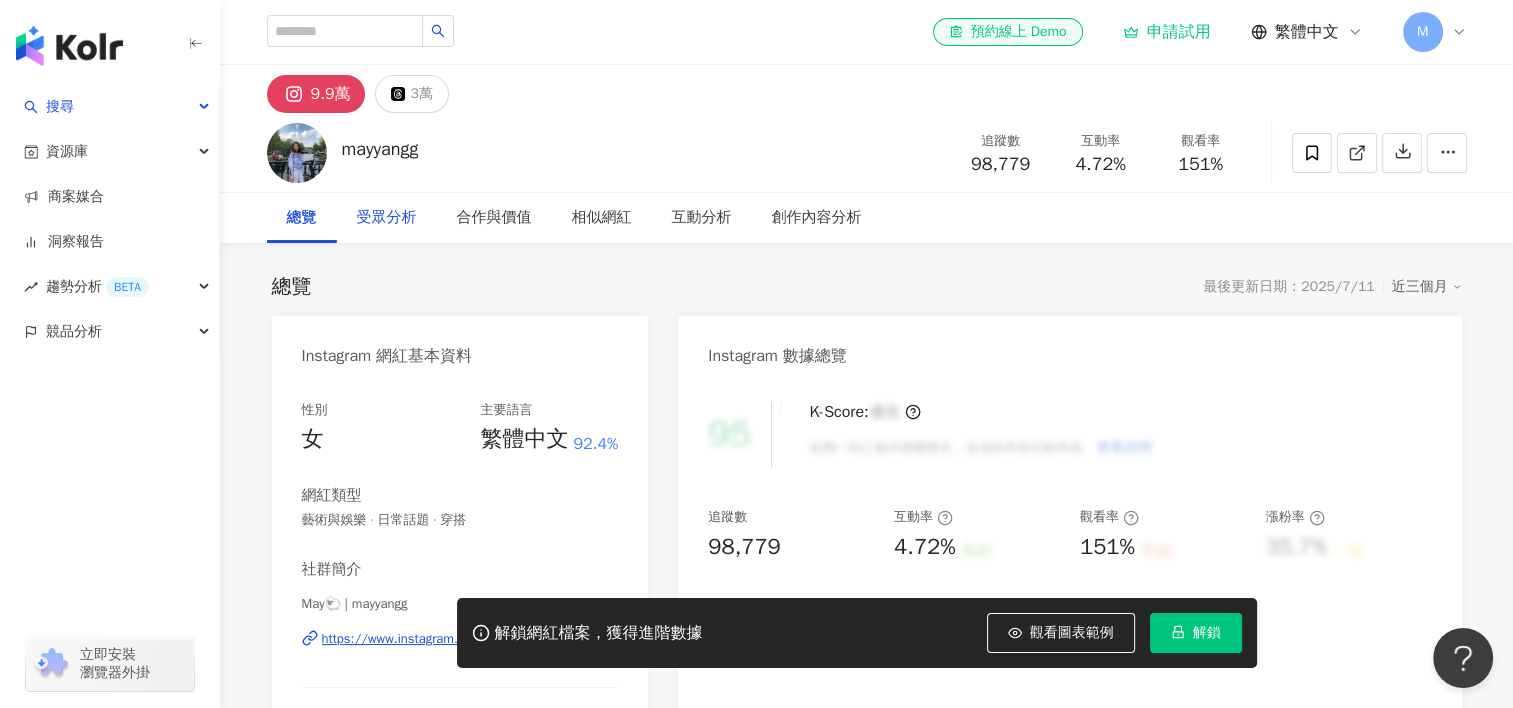 click on "受眾分析" at bounding box center [387, 218] 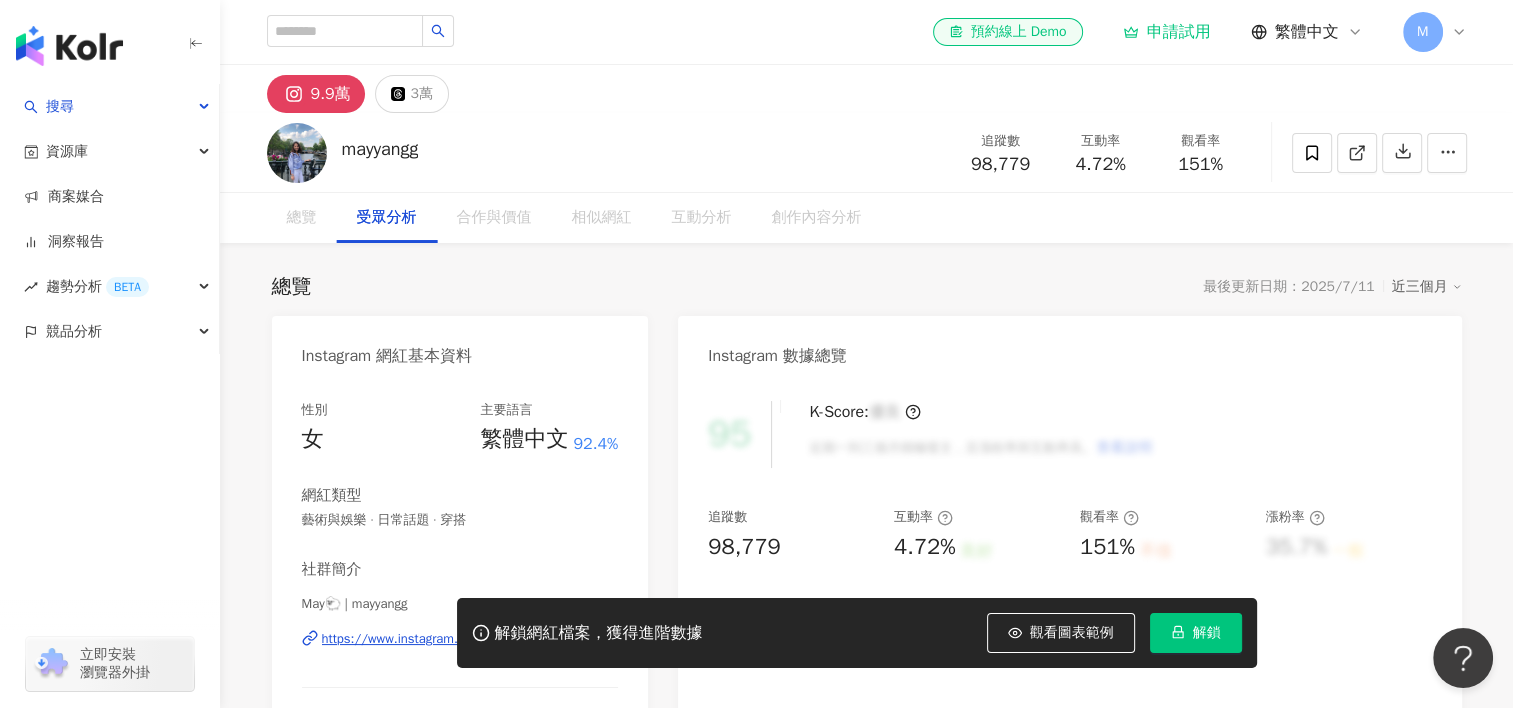 scroll, scrollTop: 1690, scrollLeft: 0, axis: vertical 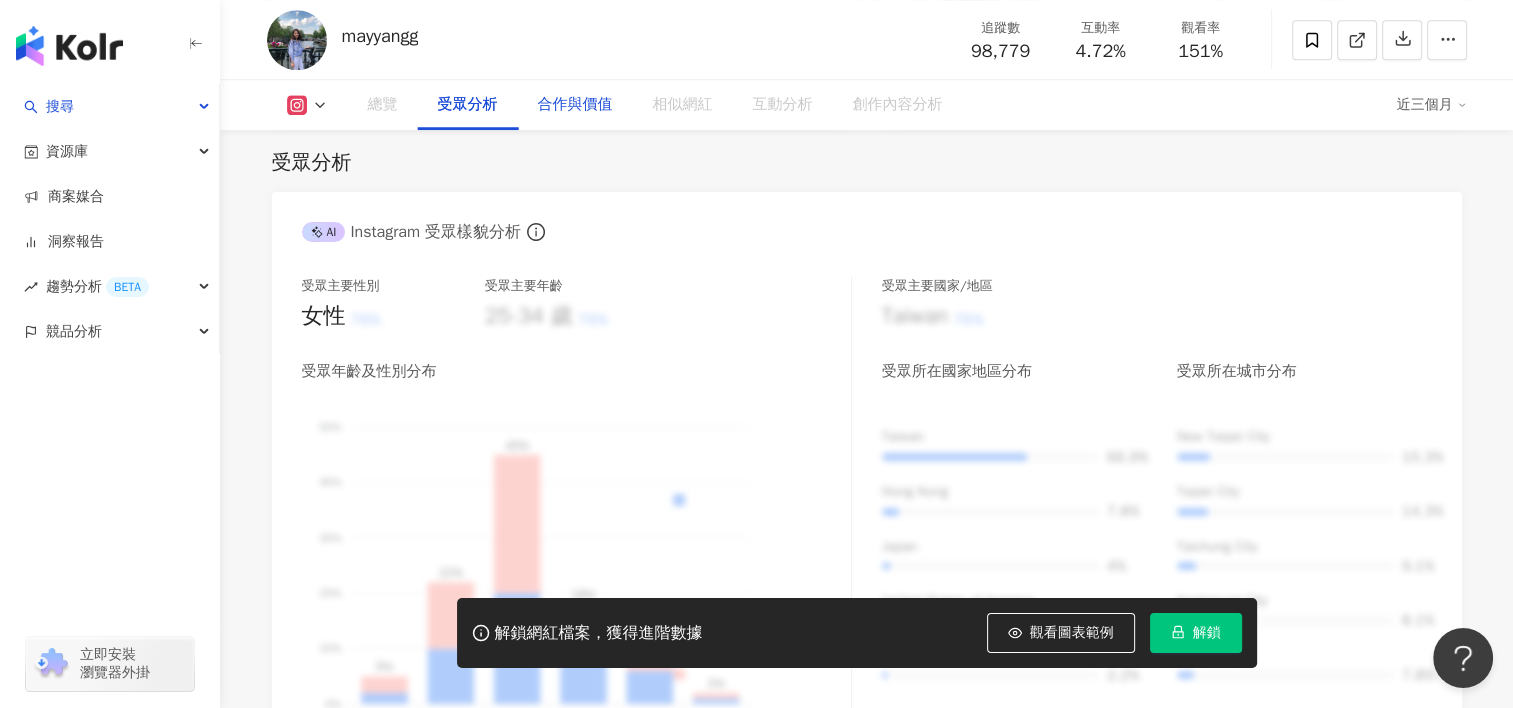 click on "合作與價值" at bounding box center (575, 105) 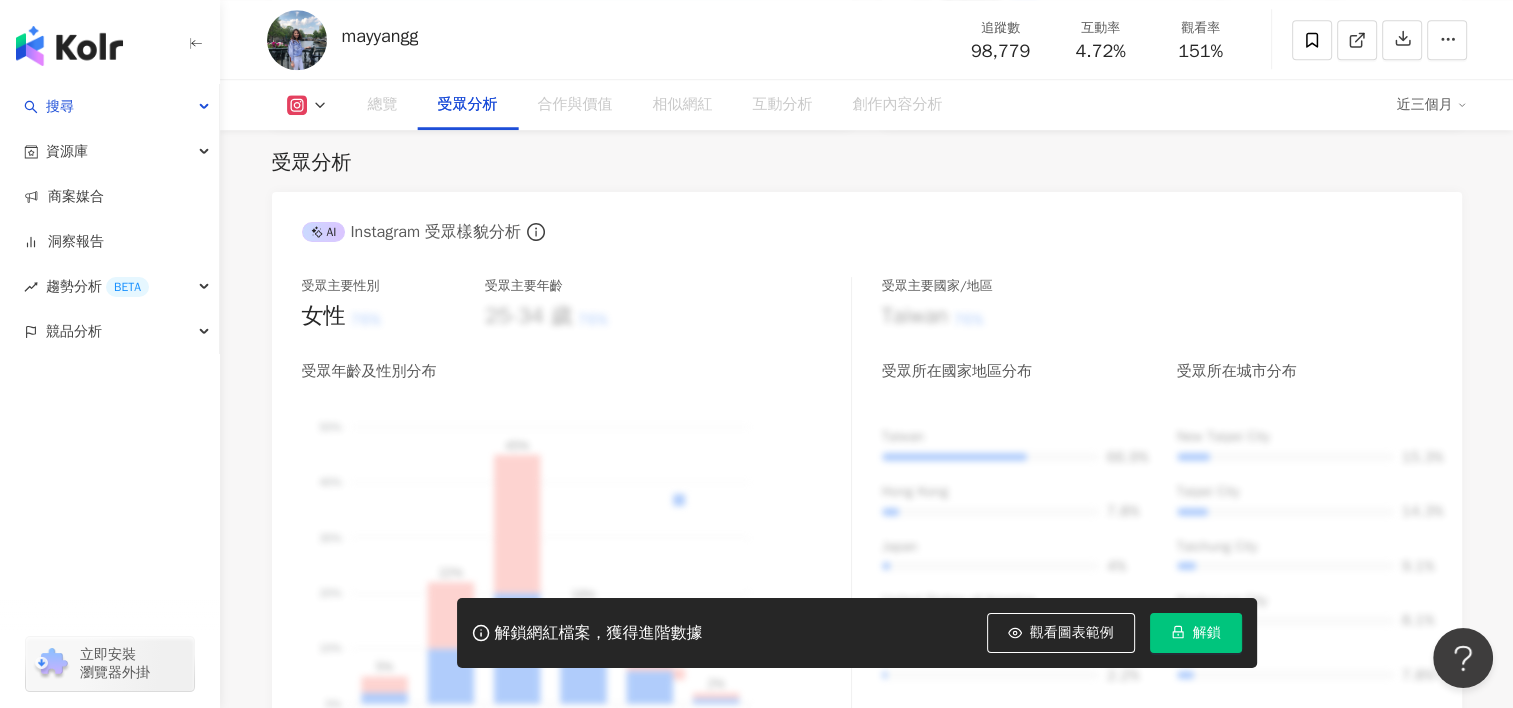 click on "合作與價值" at bounding box center [575, 105] 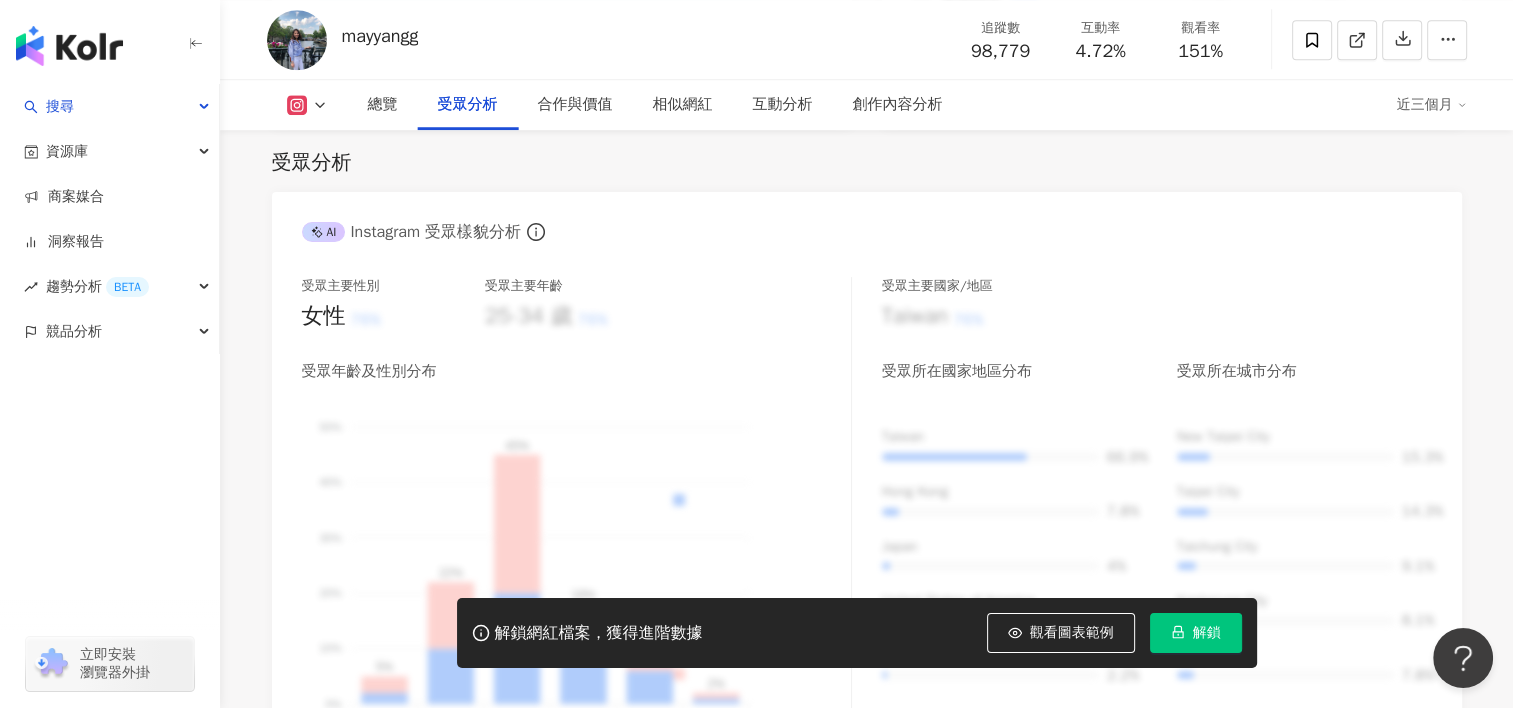 click on "觀看圖表範例" at bounding box center (1061, 633) 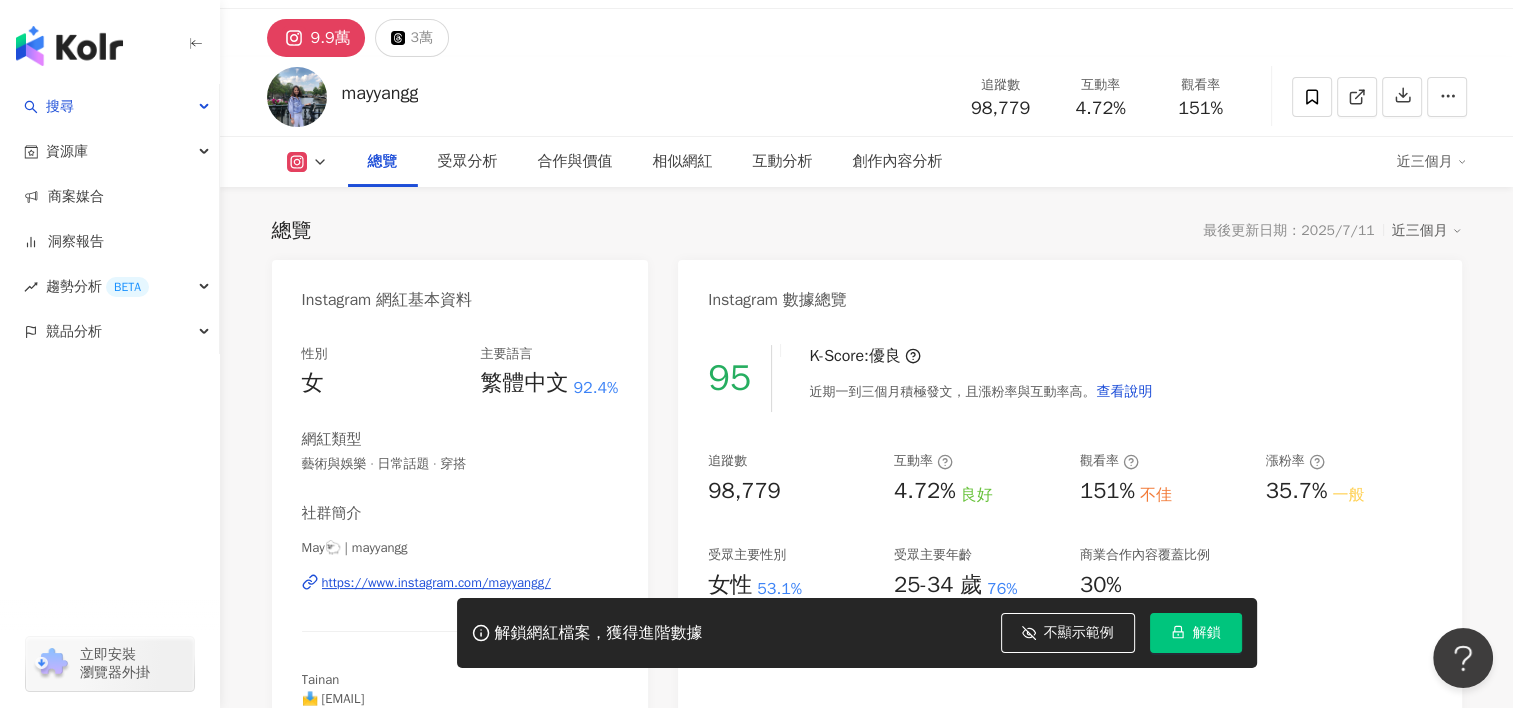 scroll, scrollTop: 290, scrollLeft: 0, axis: vertical 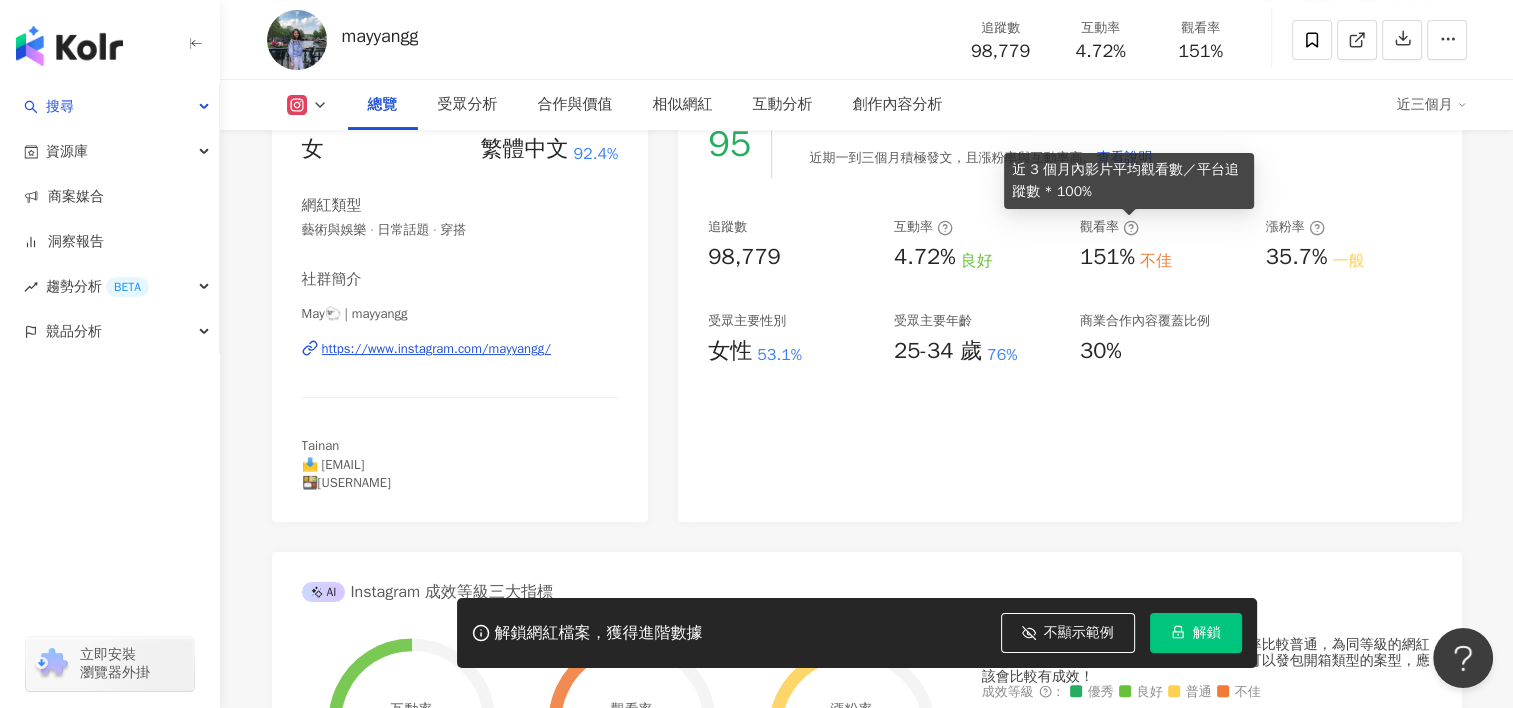 click 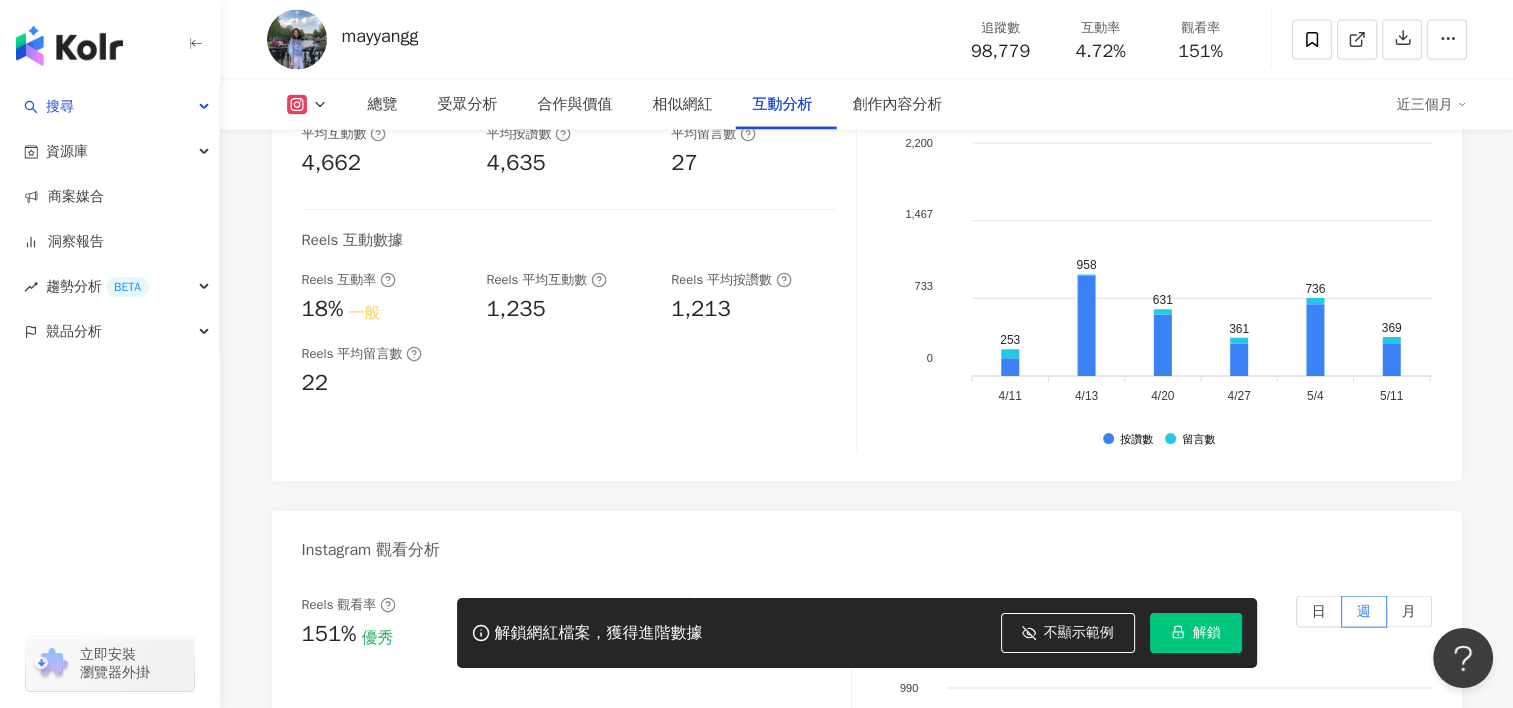 scroll, scrollTop: 4024, scrollLeft: 0, axis: vertical 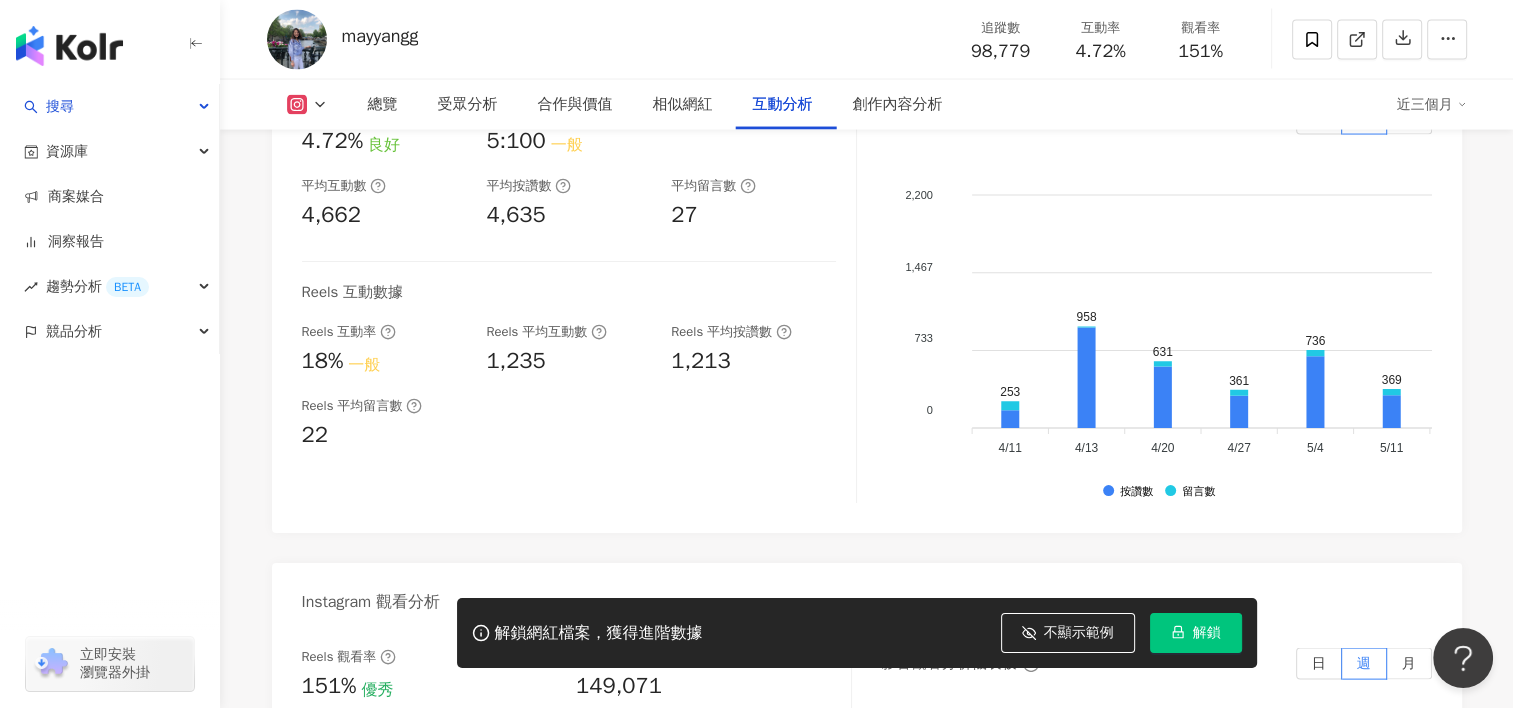 click on "Reels 平均留言數   22" at bounding box center (569, 424) 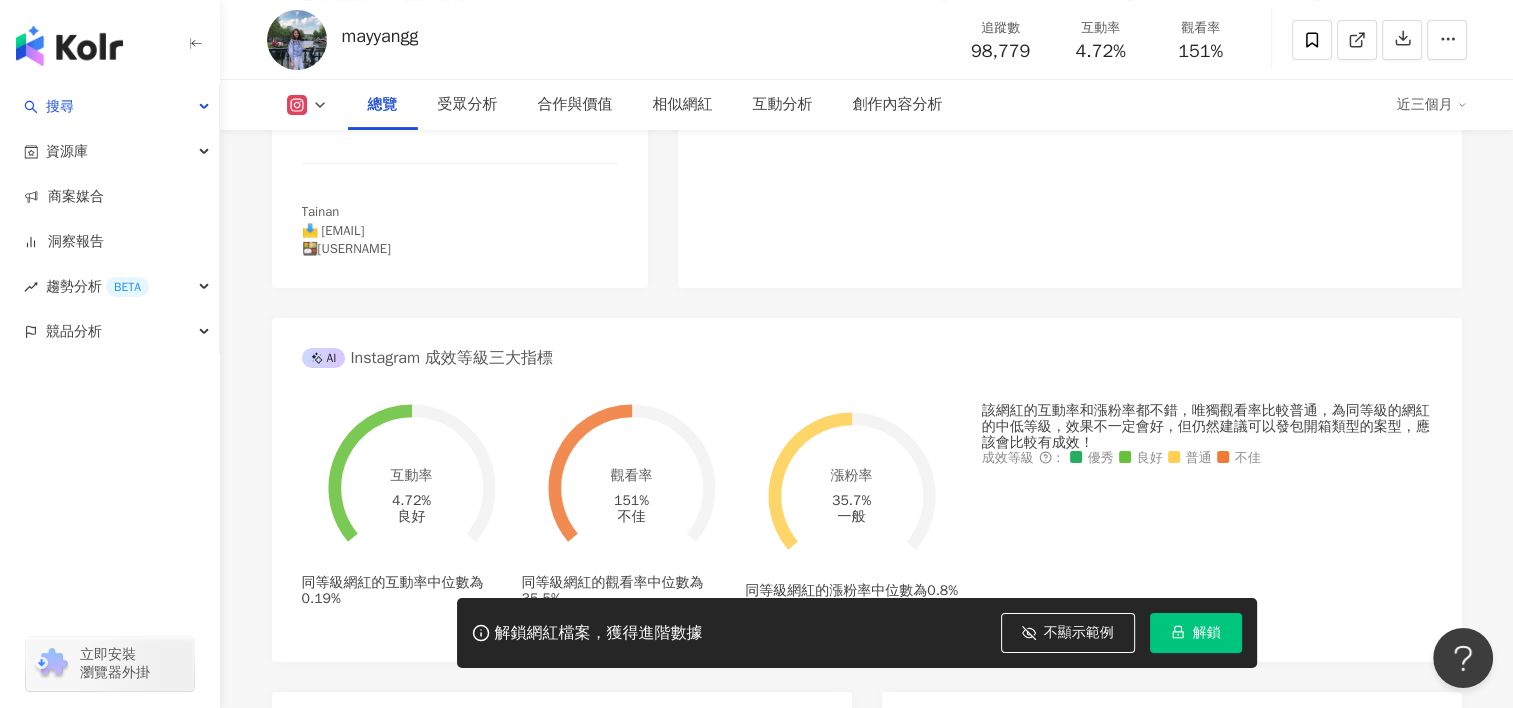 scroll, scrollTop: 756, scrollLeft: 0, axis: vertical 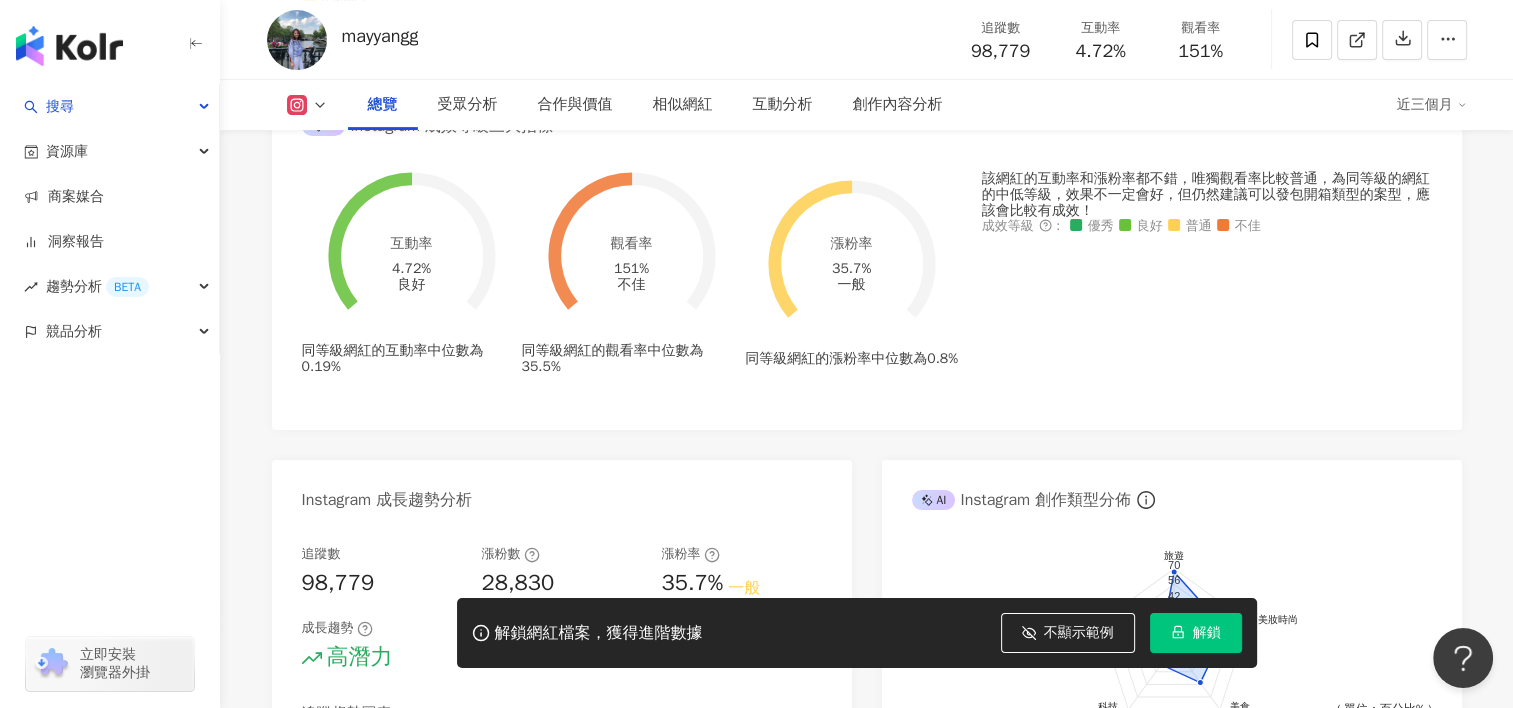 click on "互動率 4.72% 良好 同等級網紅的互動率中位數為  0.19% 觀看率 151% 不佳 同等級網紅的觀看率中位數為  35.5% 漲粉率 35.7% 一般 同等級網紅的漲粉率中位數為  0.8% 該網紅的互動率和漲粉率都不錯，唯獨觀看率比較普通，為同等級的網紅的中低等級，效果不一定會好，但仍然建議可以發包開箱類型的案型，應該會比較有成效！ 成效等級 ： 優秀 良好 普通 不佳" at bounding box center (867, 285) 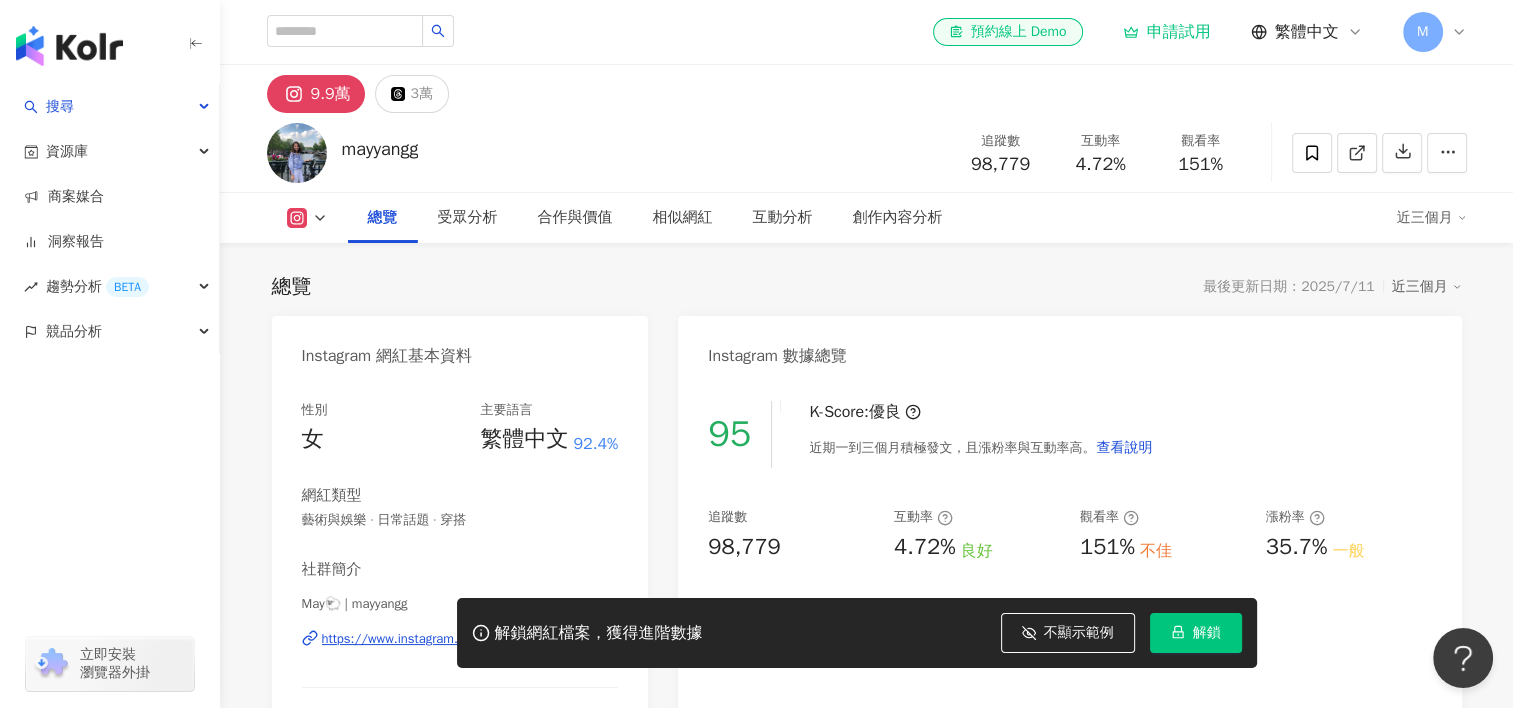 scroll, scrollTop: 233, scrollLeft: 0, axis: vertical 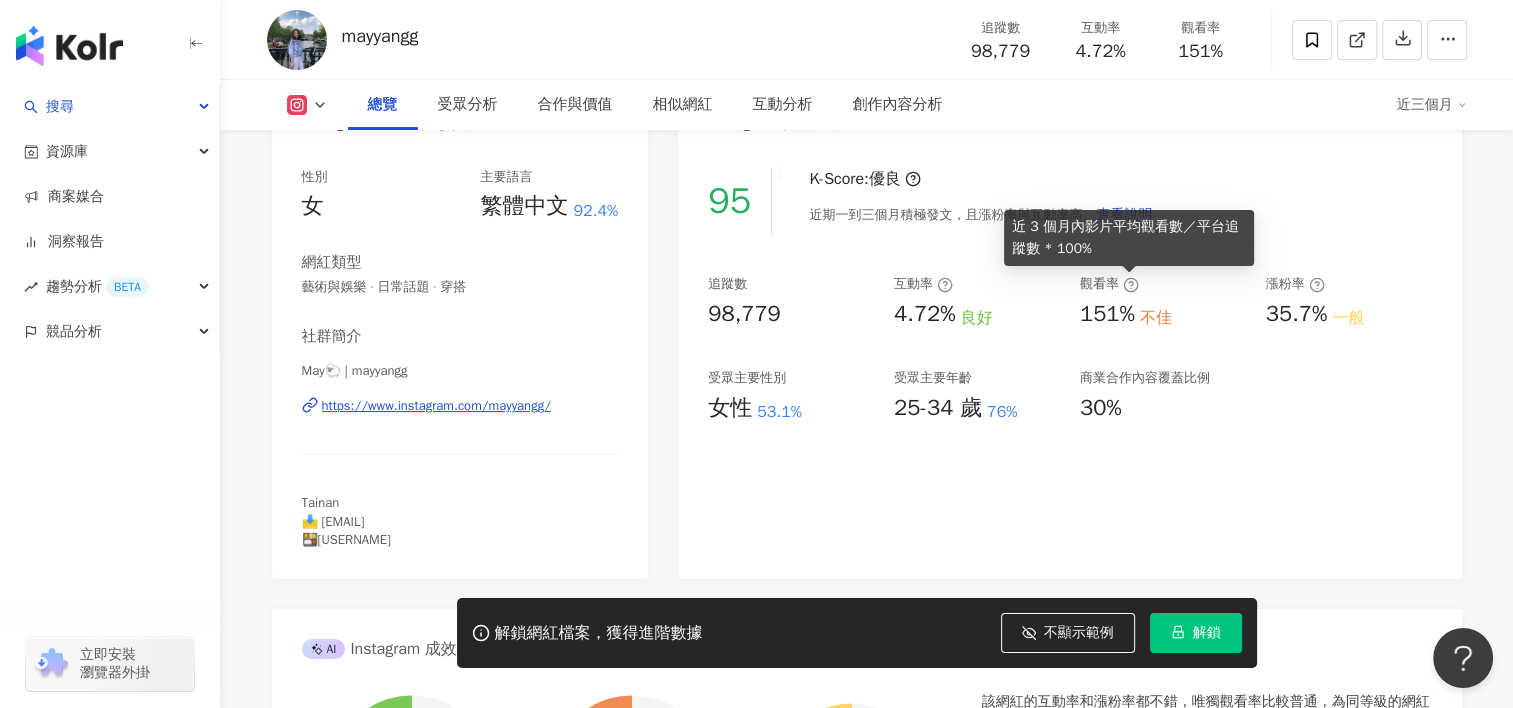 click 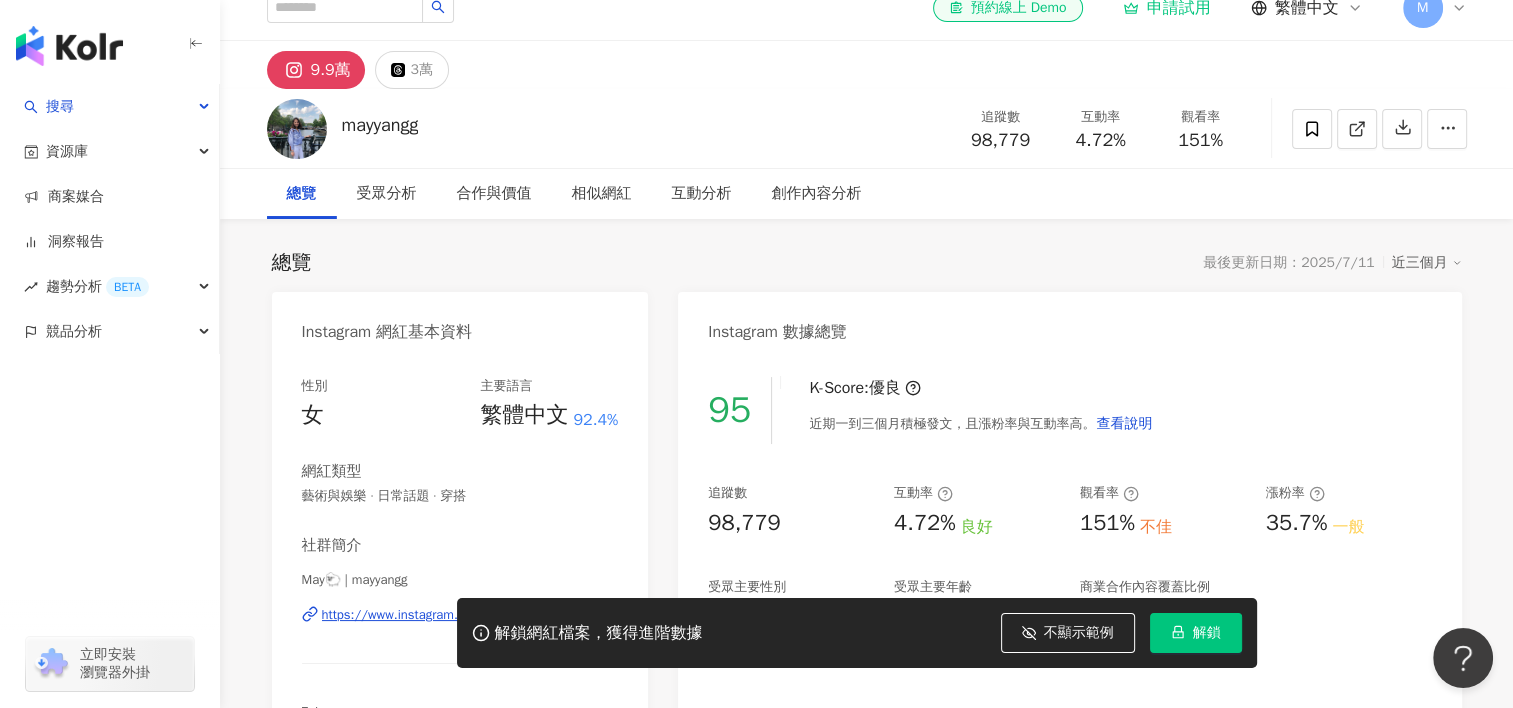 scroll, scrollTop: 0, scrollLeft: 0, axis: both 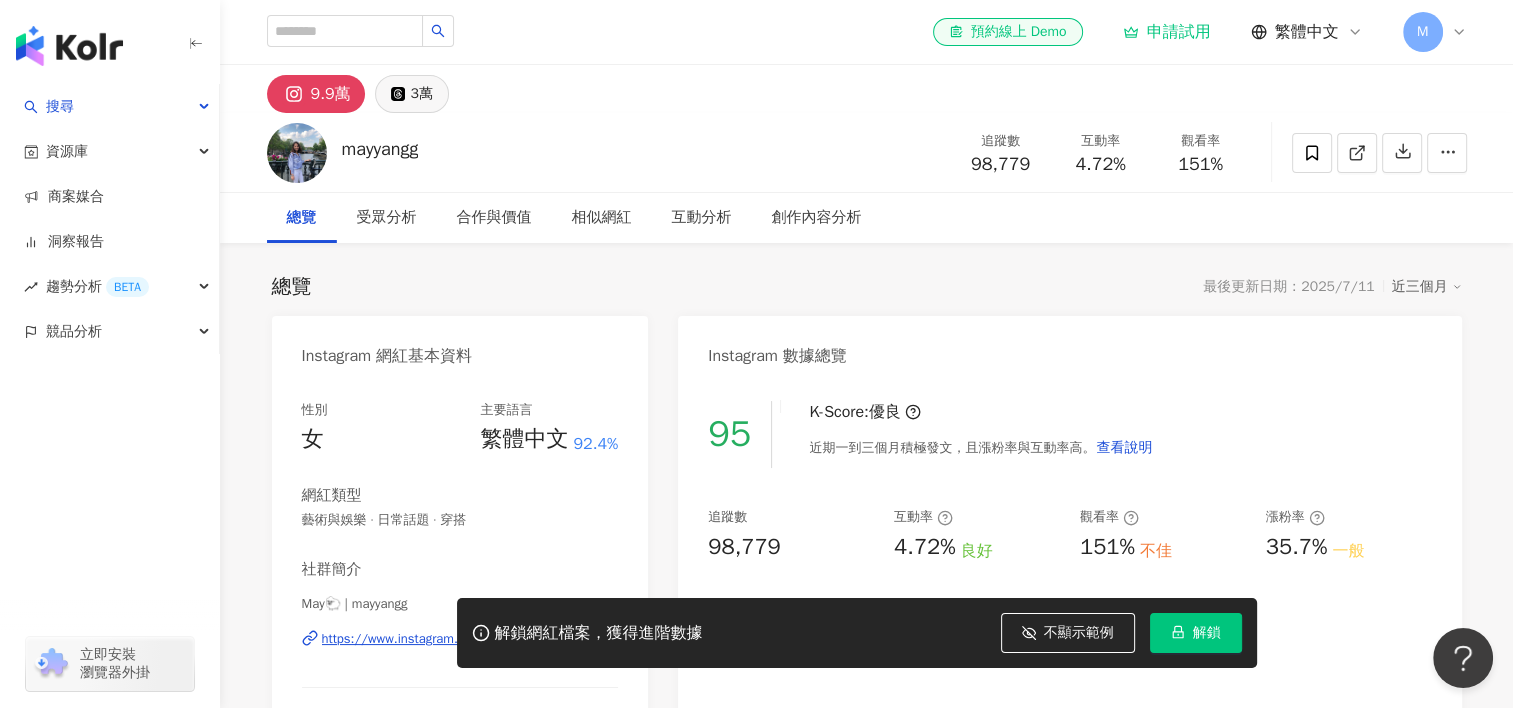 click on "3萬" at bounding box center (421, 94) 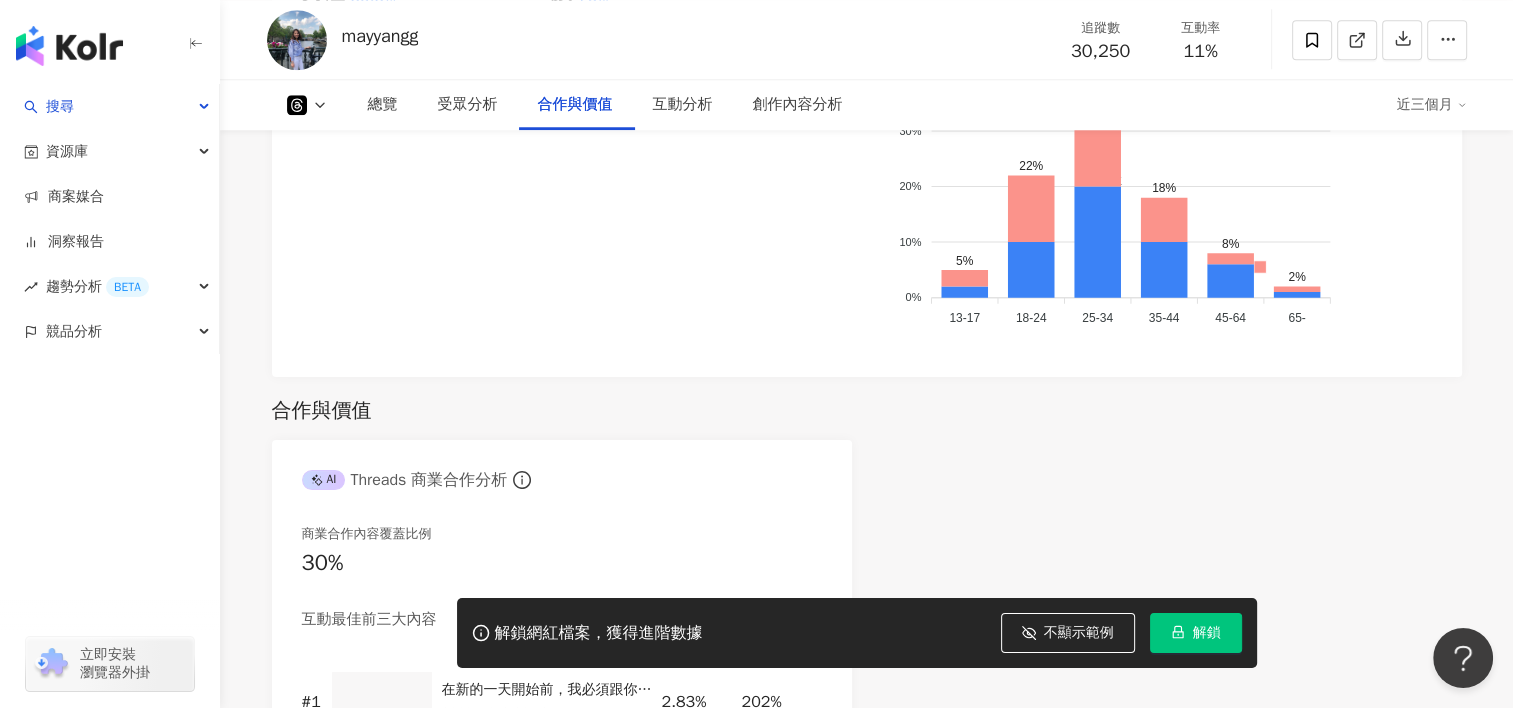 scroll, scrollTop: 2333, scrollLeft: 0, axis: vertical 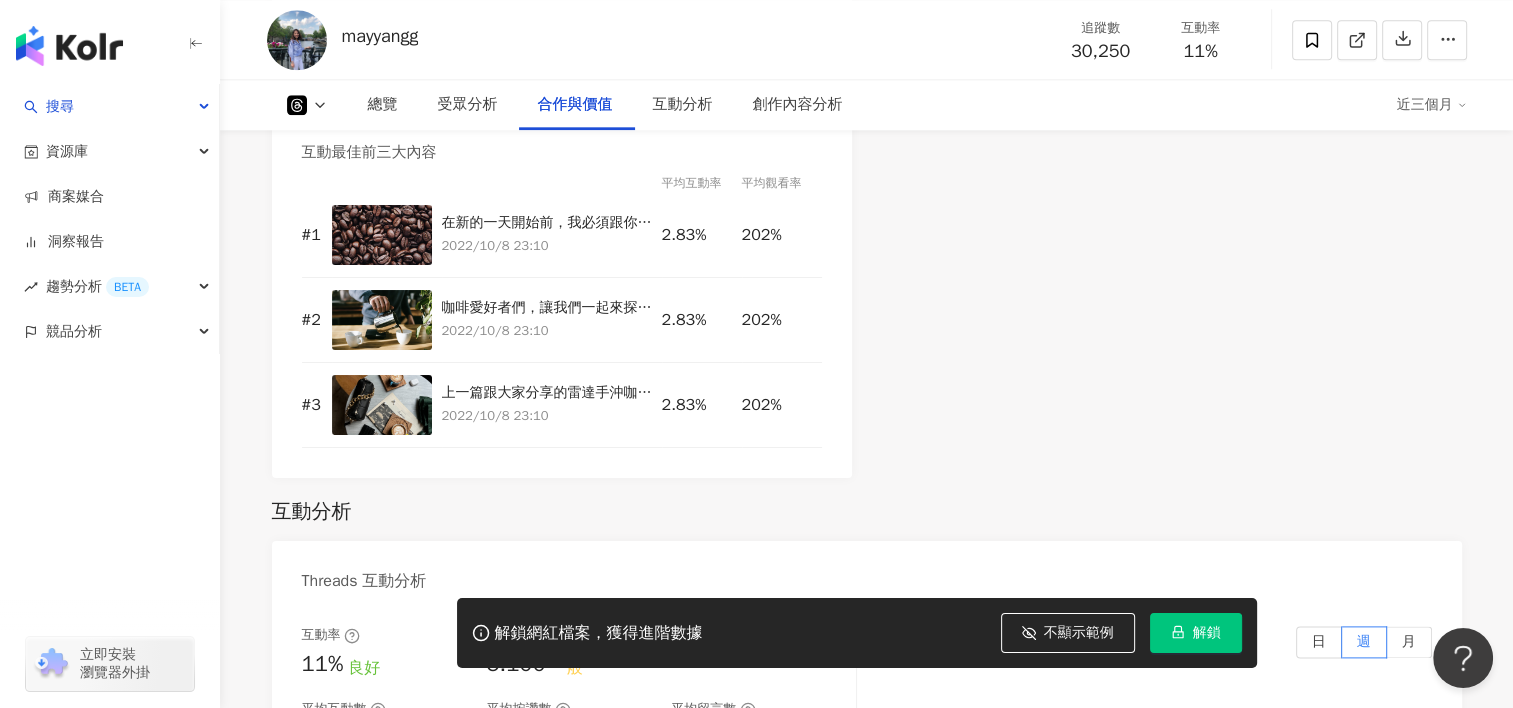 drag, startPoint x: 1060, startPoint y: 432, endPoint x: 1028, endPoint y: 412, distance: 37.735924 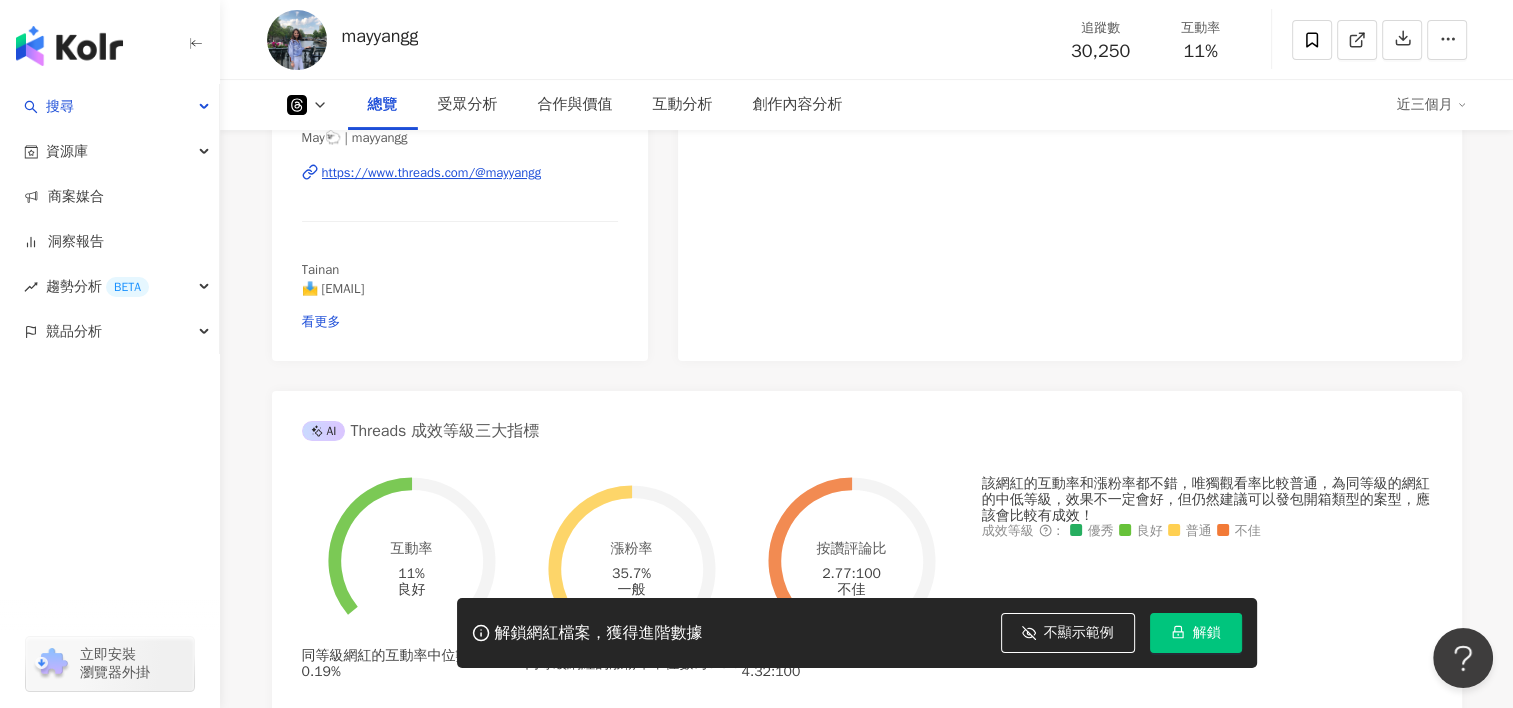 scroll, scrollTop: 0, scrollLeft: 0, axis: both 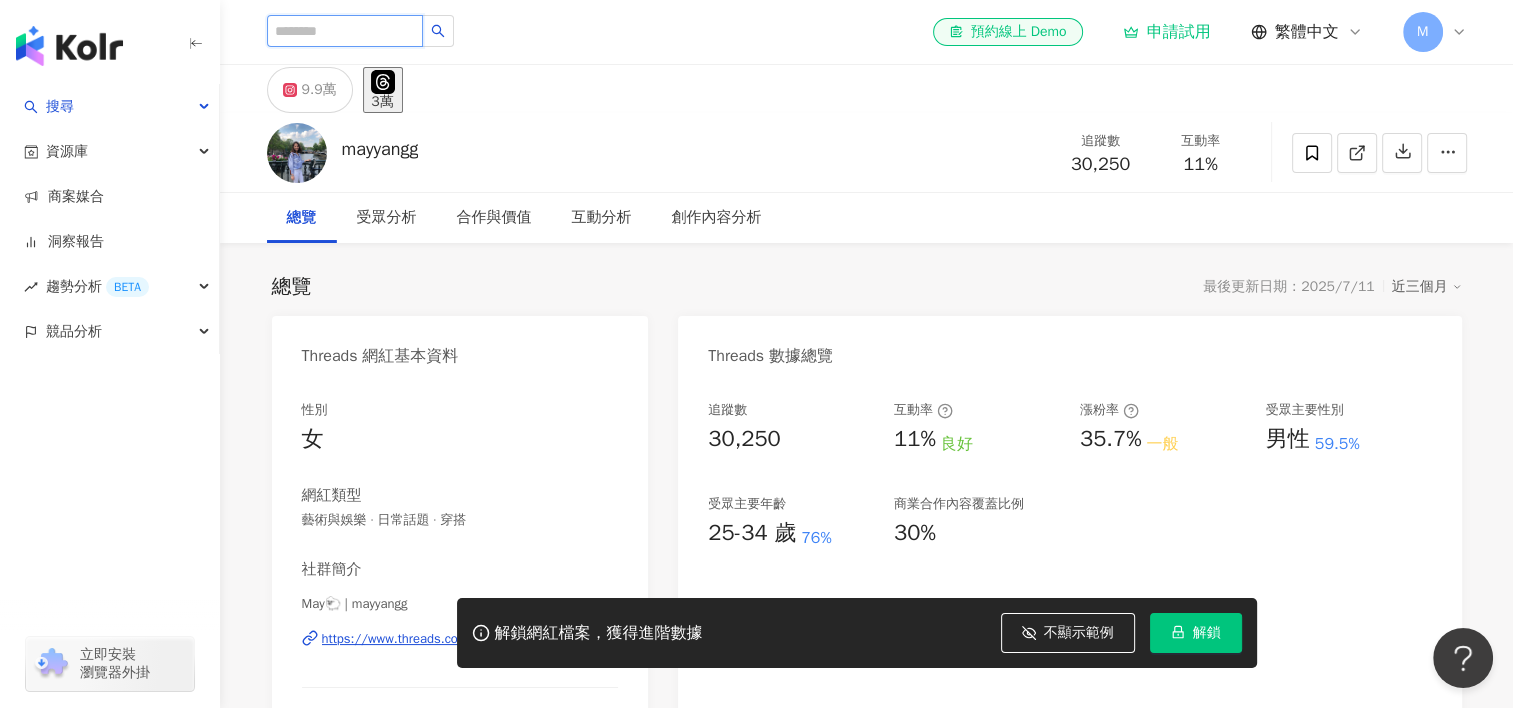 click at bounding box center (345, 31) 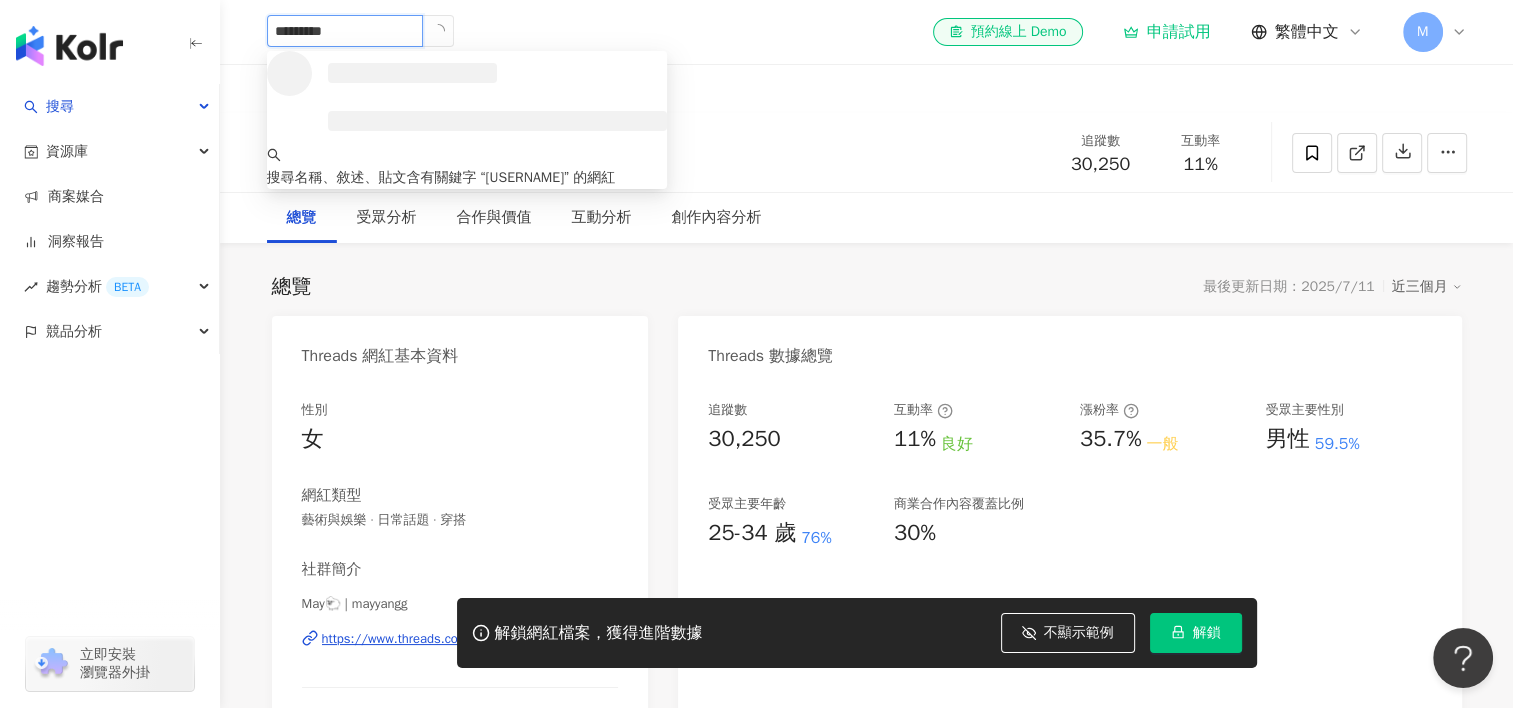 type on "**********" 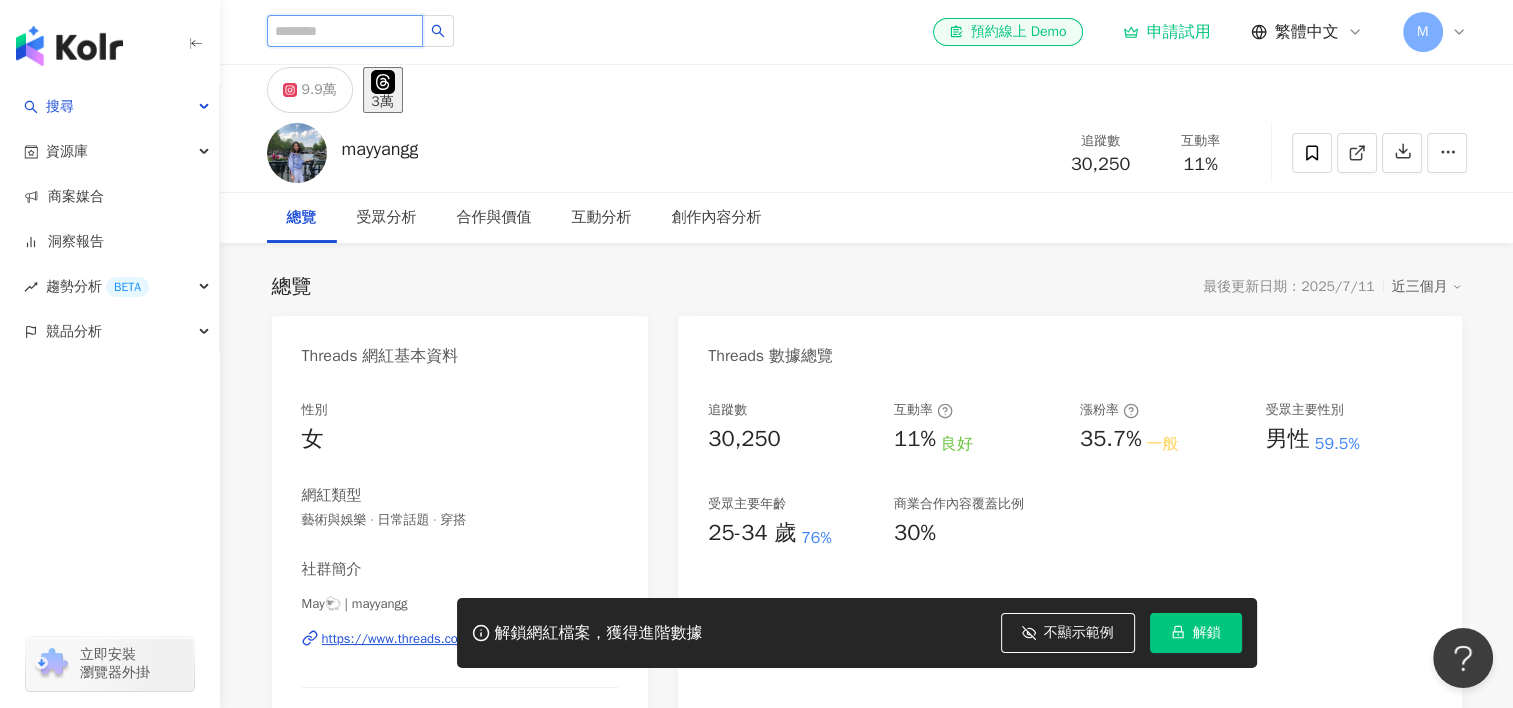 click at bounding box center (345, 31) 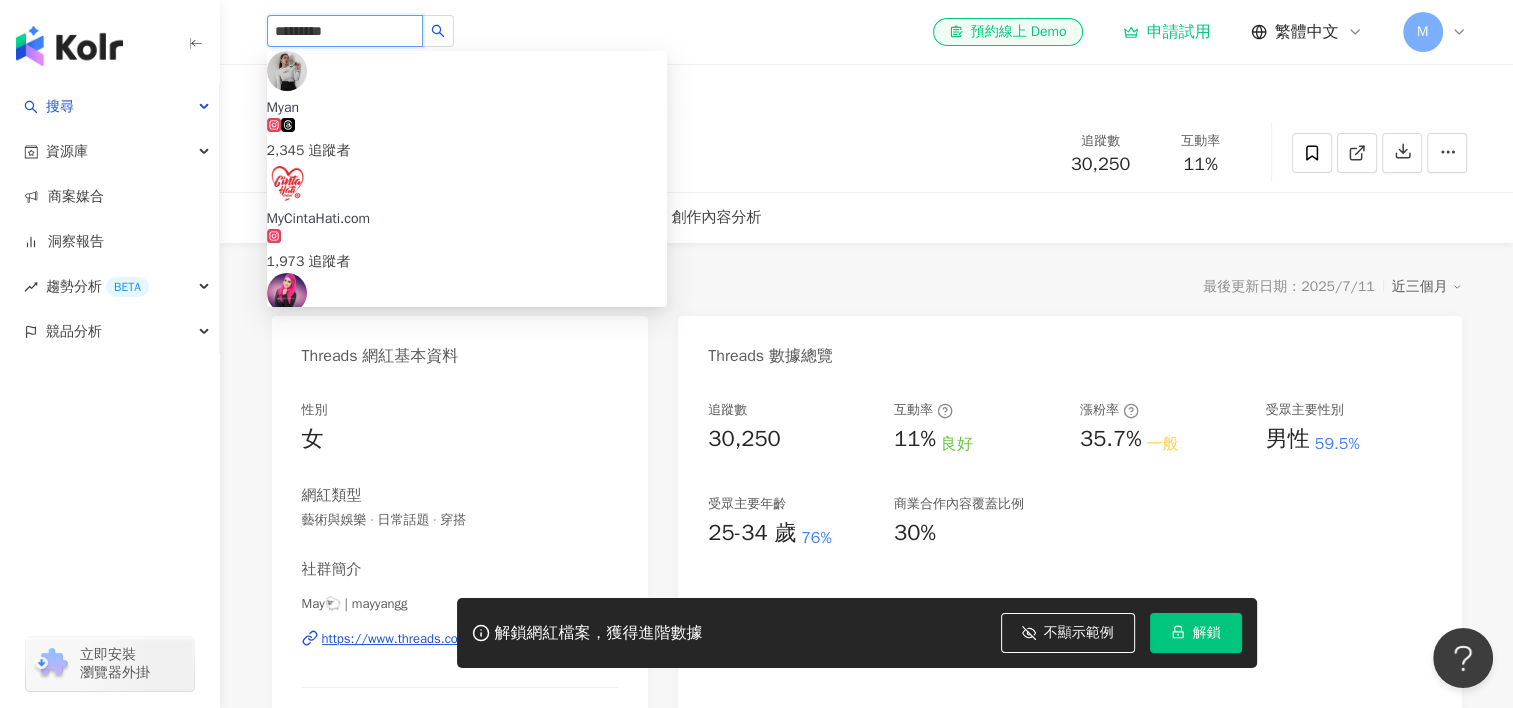 type on "**********" 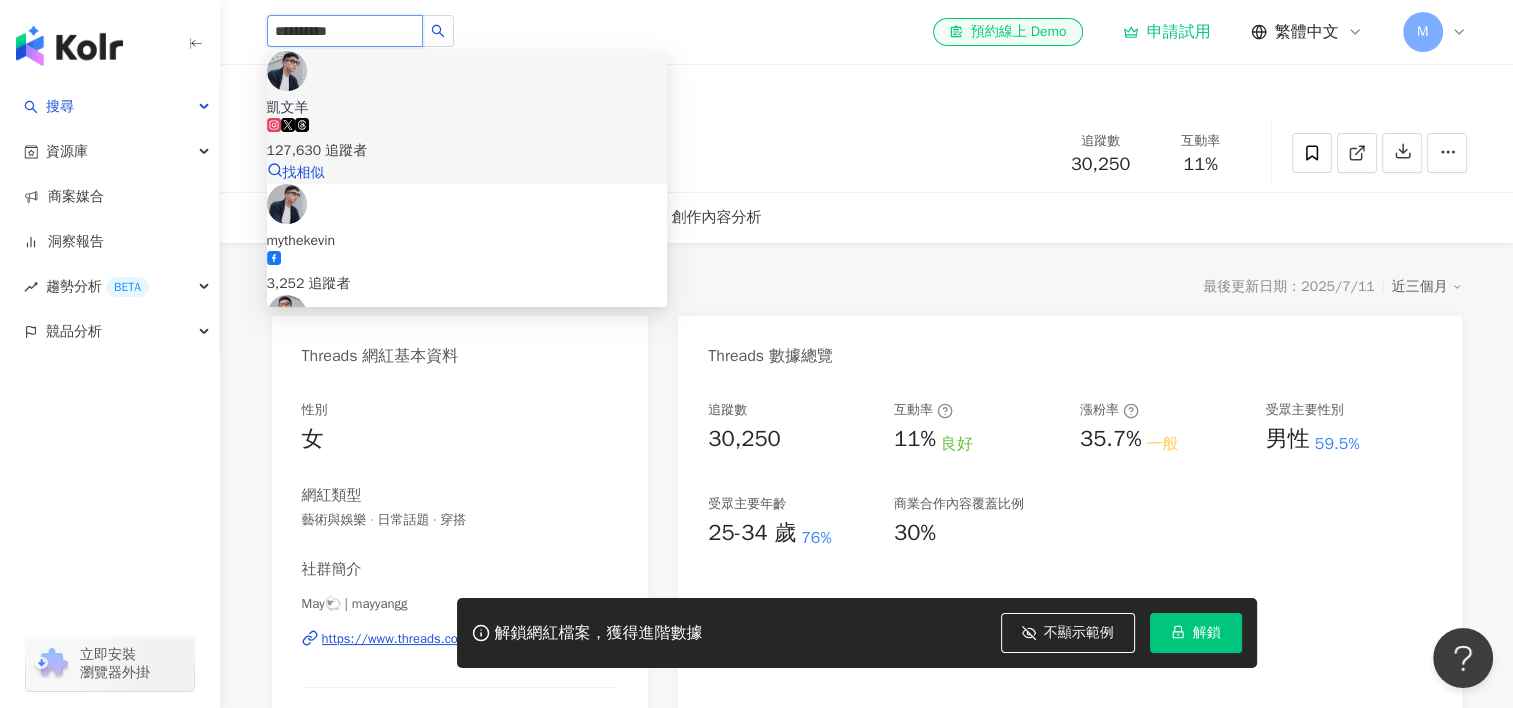 click on "127,630   追蹤者" at bounding box center [467, 151] 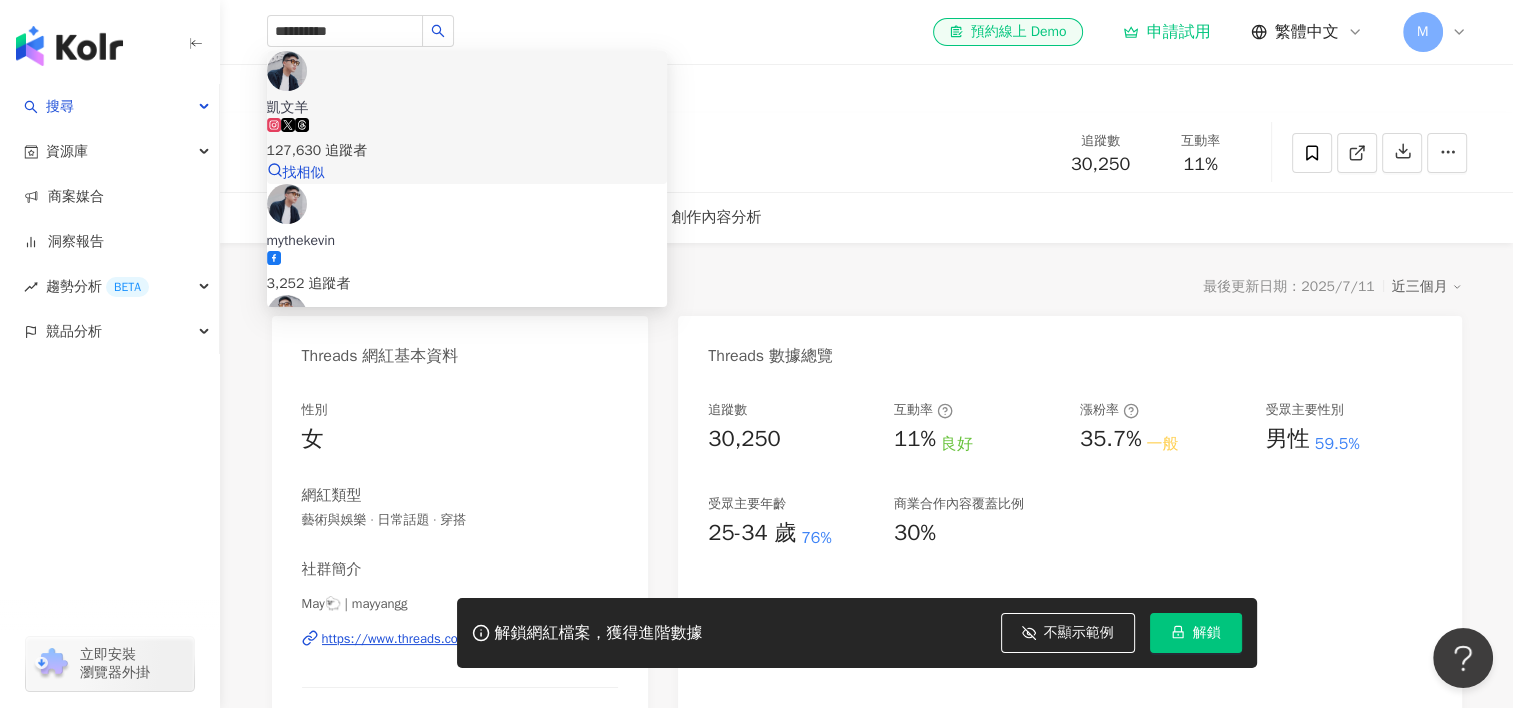 type 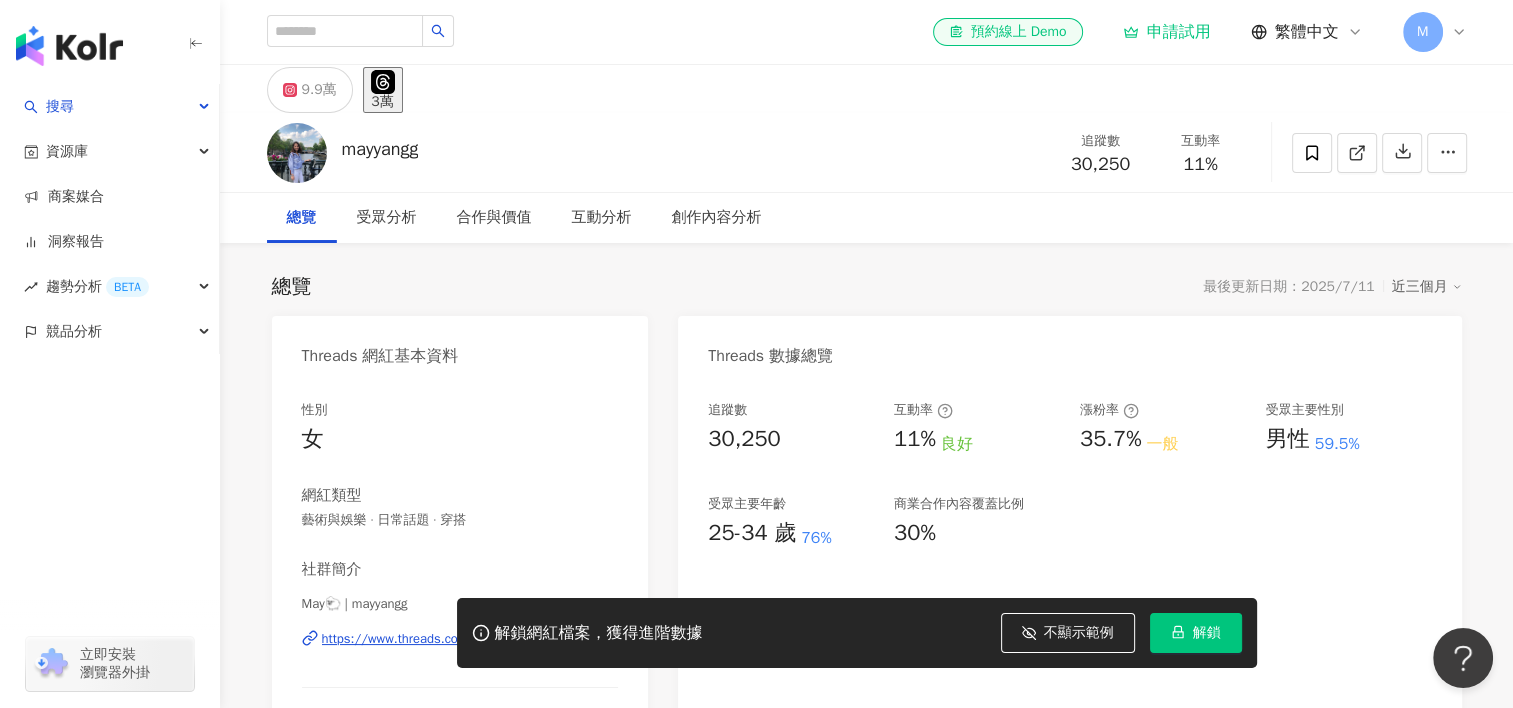drag, startPoint x: 310, startPoint y: 93, endPoint x: 1324, endPoint y: 0, distance: 1018.25586 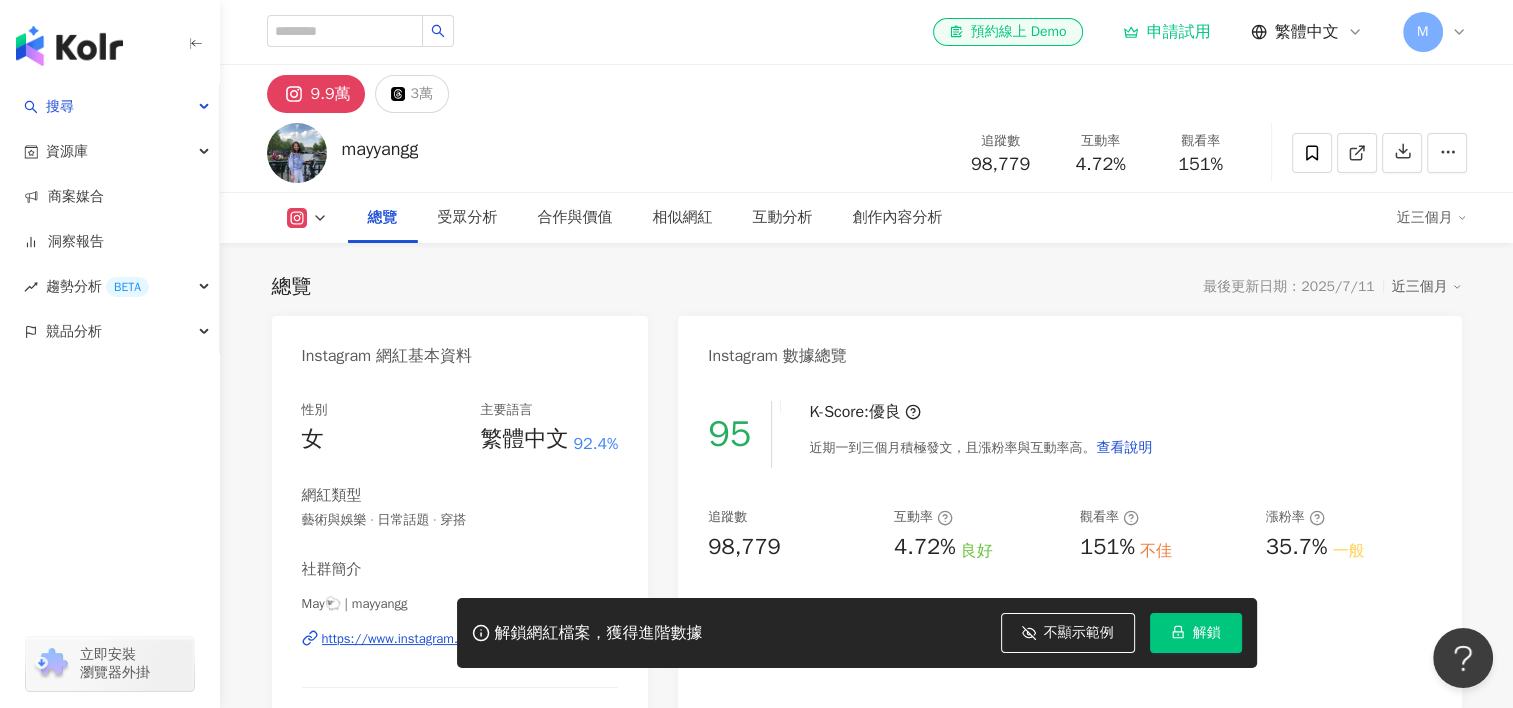 scroll, scrollTop: 933, scrollLeft: 0, axis: vertical 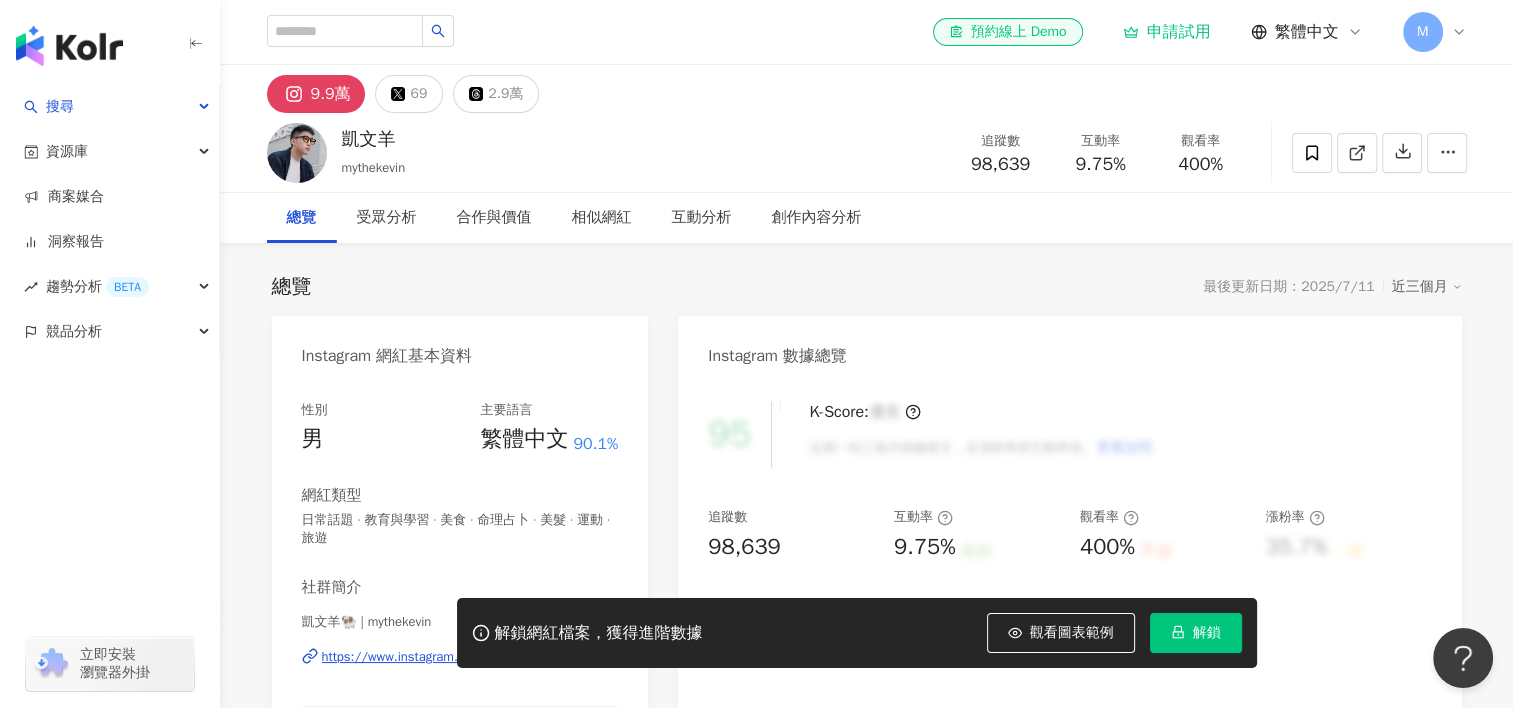 click on "解鎖網紅檔案，獲得進階數據 觀看圖表範例 解鎖" at bounding box center [857, 633] 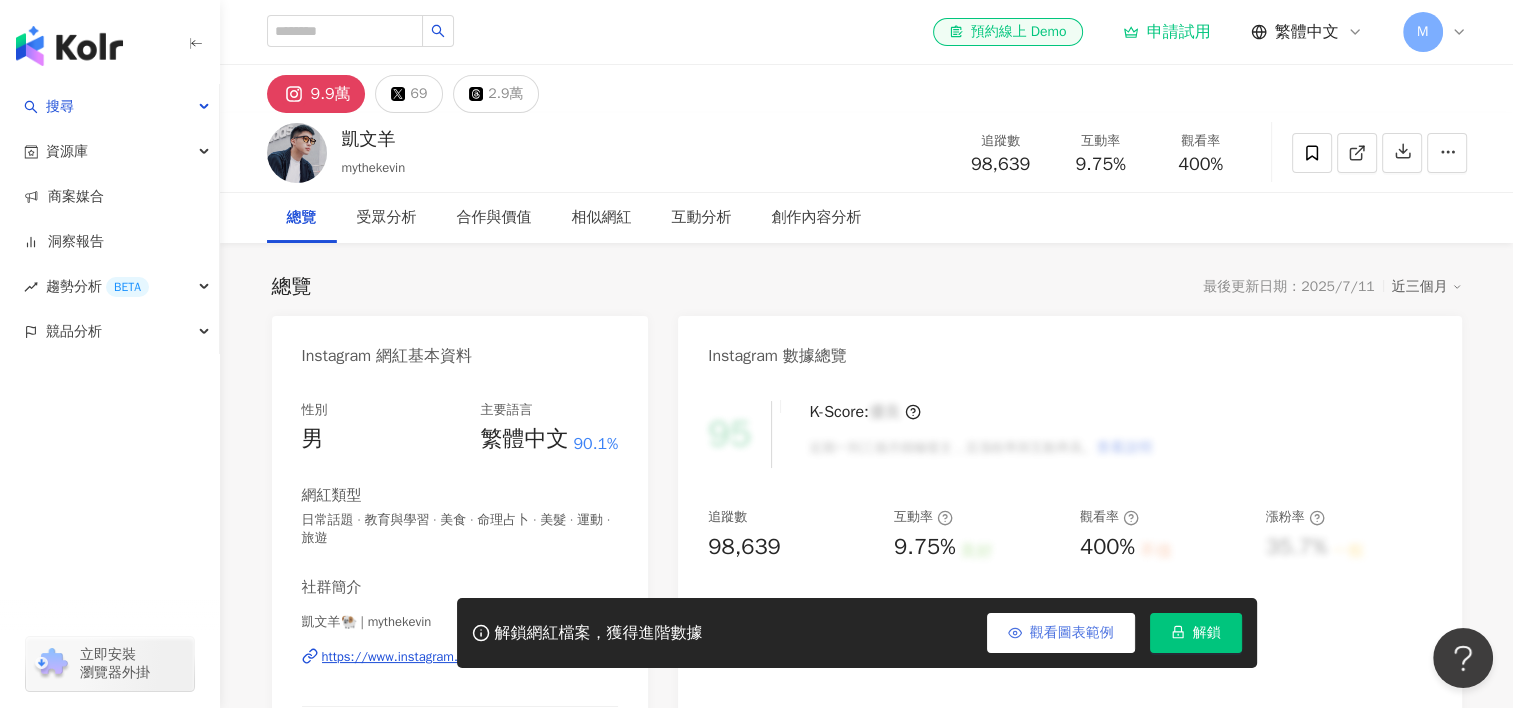 scroll, scrollTop: 233, scrollLeft: 0, axis: vertical 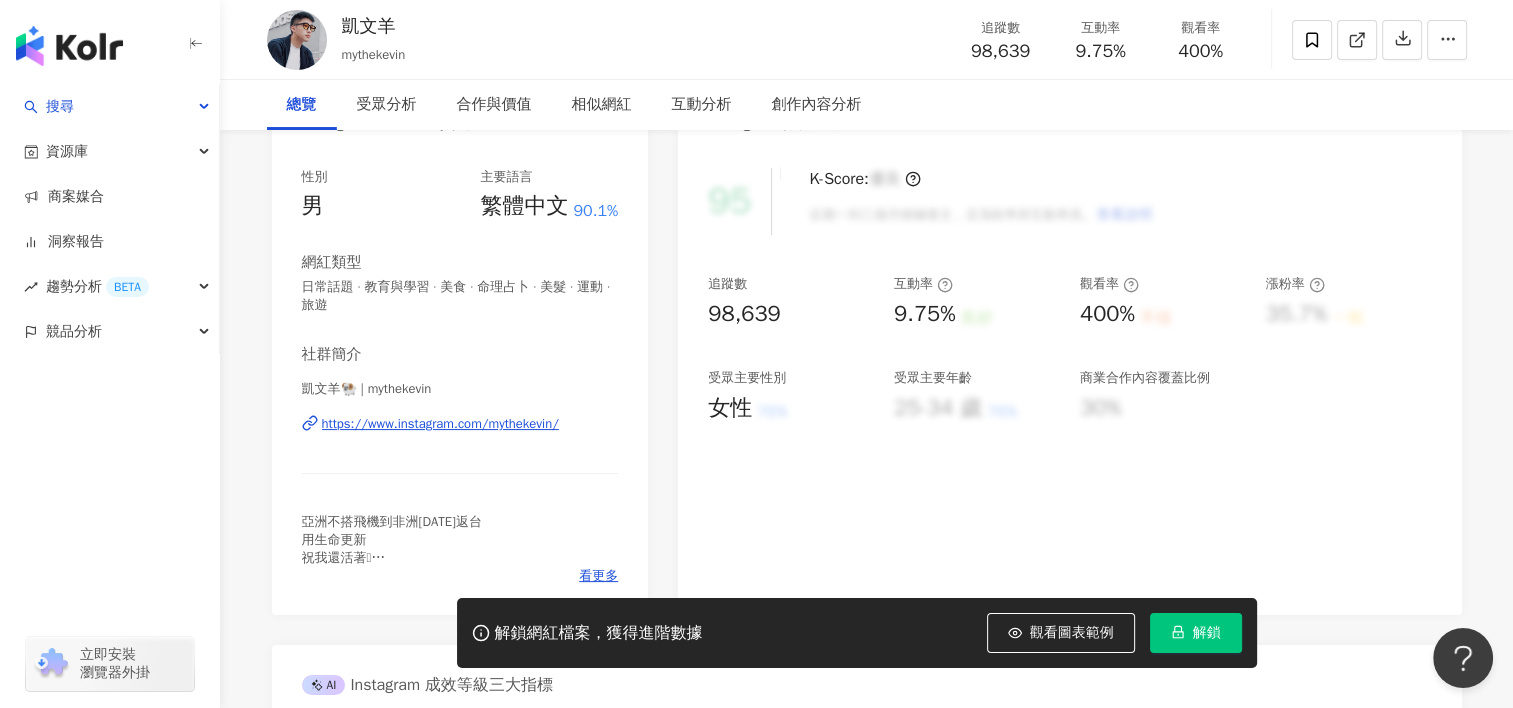 click on "觀看圖表範例" at bounding box center [1072, 633] 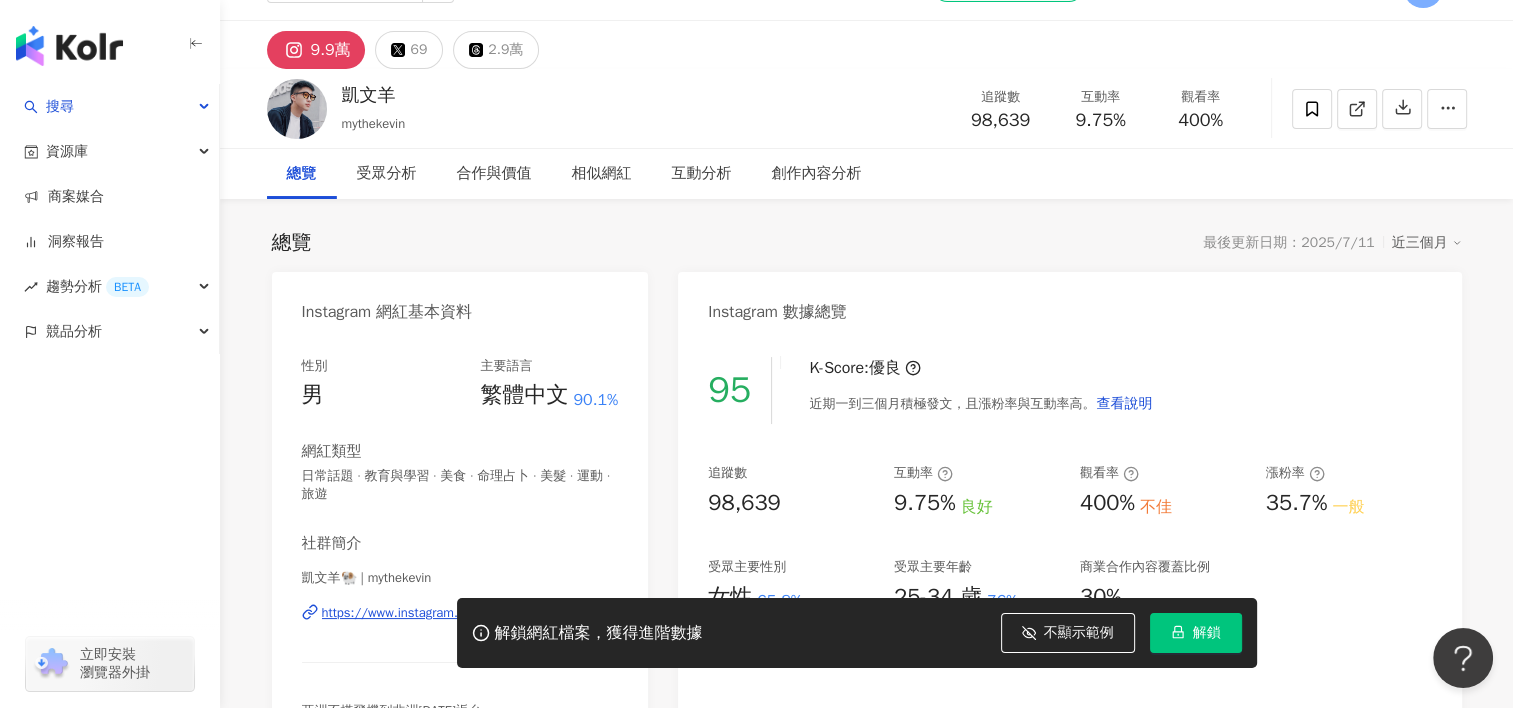 scroll, scrollTop: 0, scrollLeft: 0, axis: both 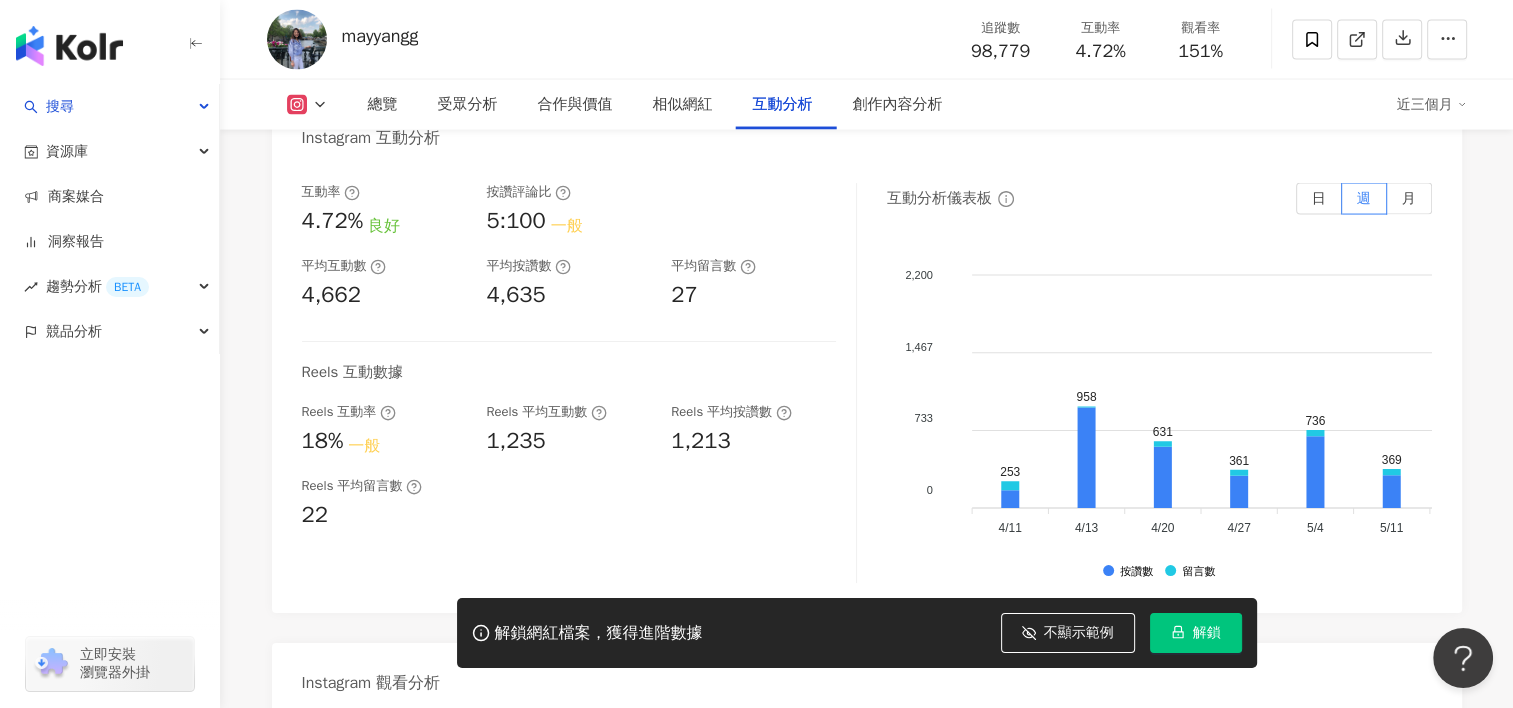 drag, startPoint x: 312, startPoint y: 597, endPoint x: 438, endPoint y: 556, distance: 132.50282 